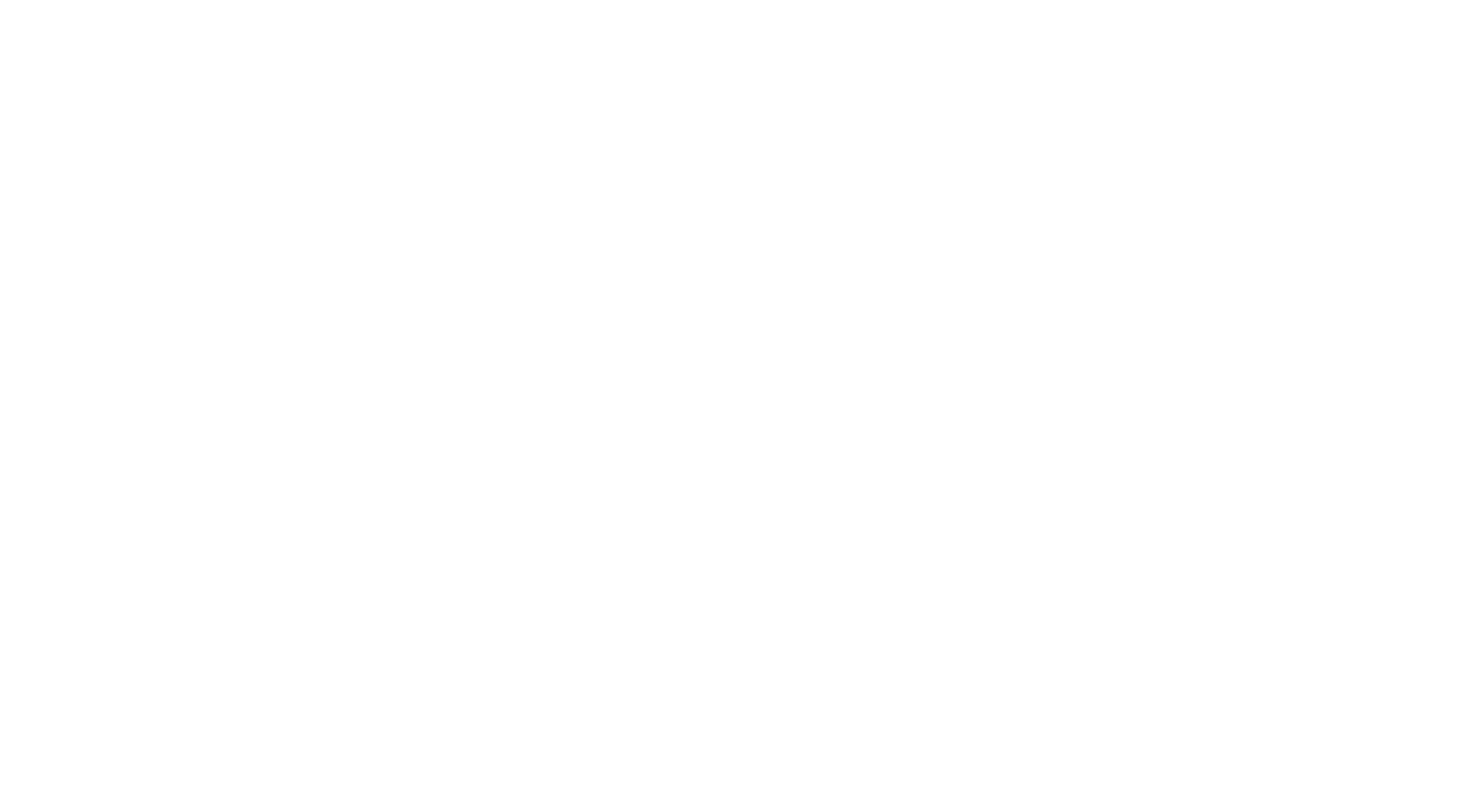 scroll, scrollTop: 0, scrollLeft: 0, axis: both 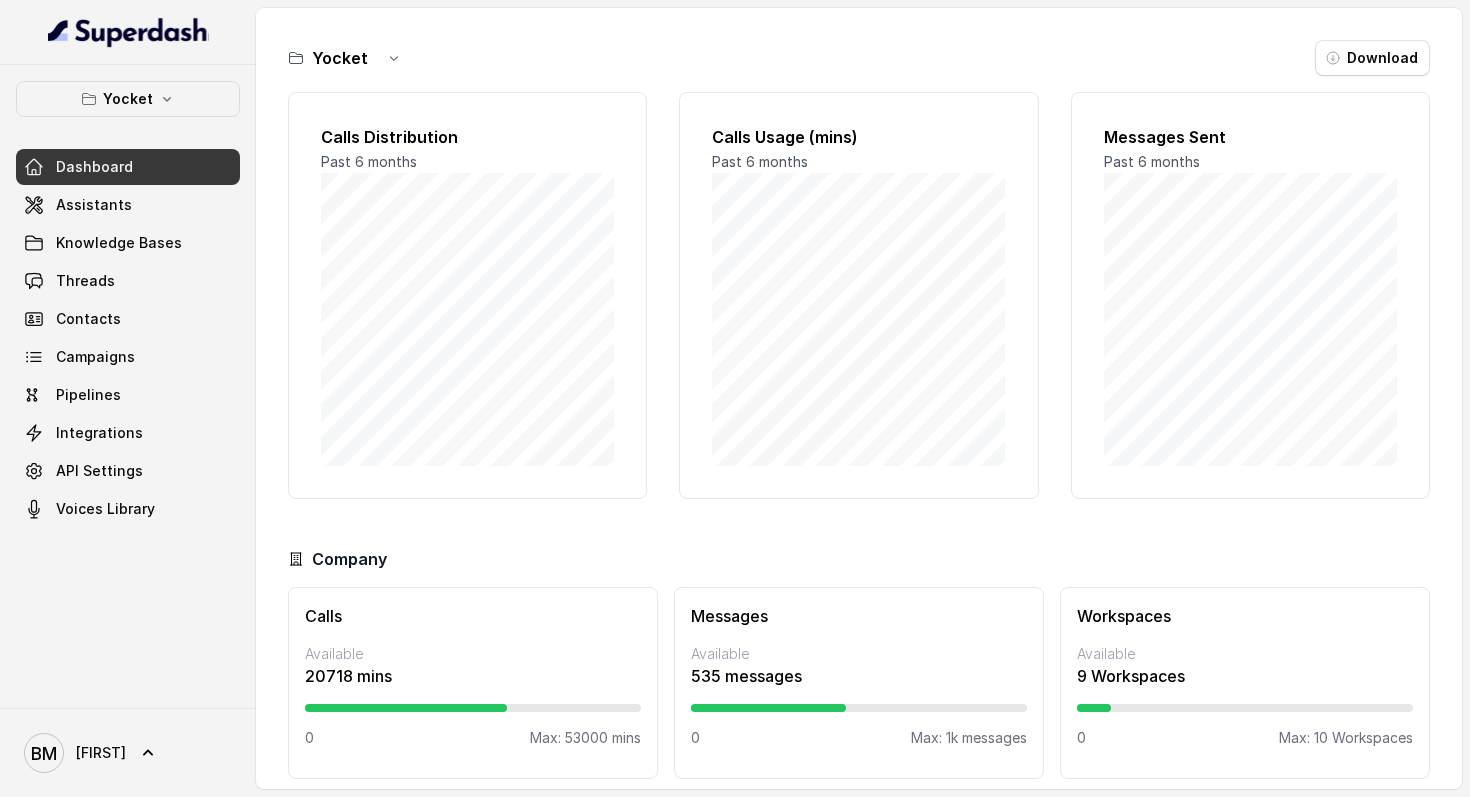 click on "[COMPANY]  Download Calls Distribution Past 6 months Calls Usage (mins) Past 6 months Messages Sent Past 6 months Company Calls Available 20718 mins   0 Max: 53000 mins Messages Available 535 messages   0 Max: 1k messages Workspaces Available 9 Workspaces   0 Max: 10 Workspaces" at bounding box center (859, 409) 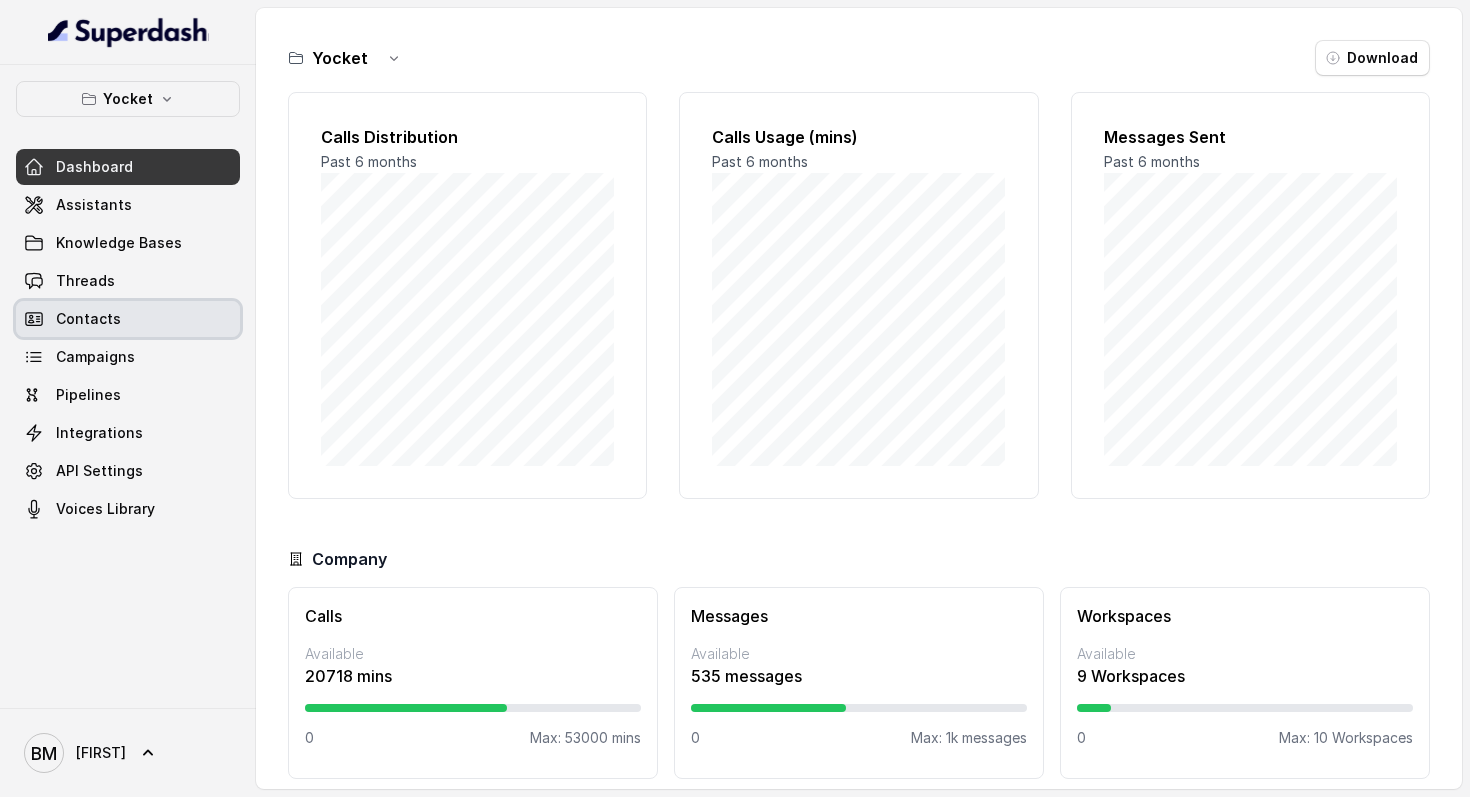 click on "Contacts" at bounding box center (128, 319) 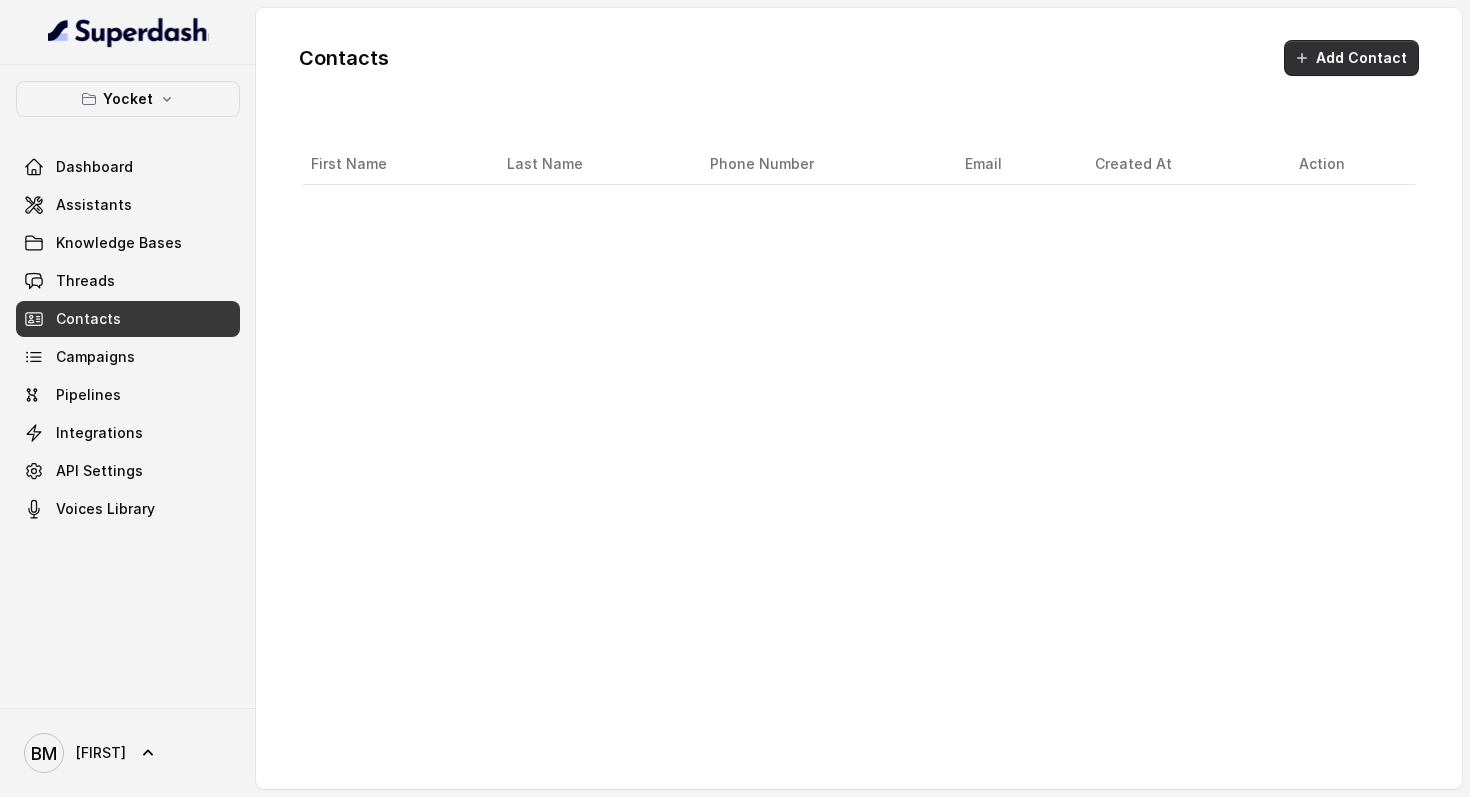 click on "Contacts  Add Contact" at bounding box center (859, 58) 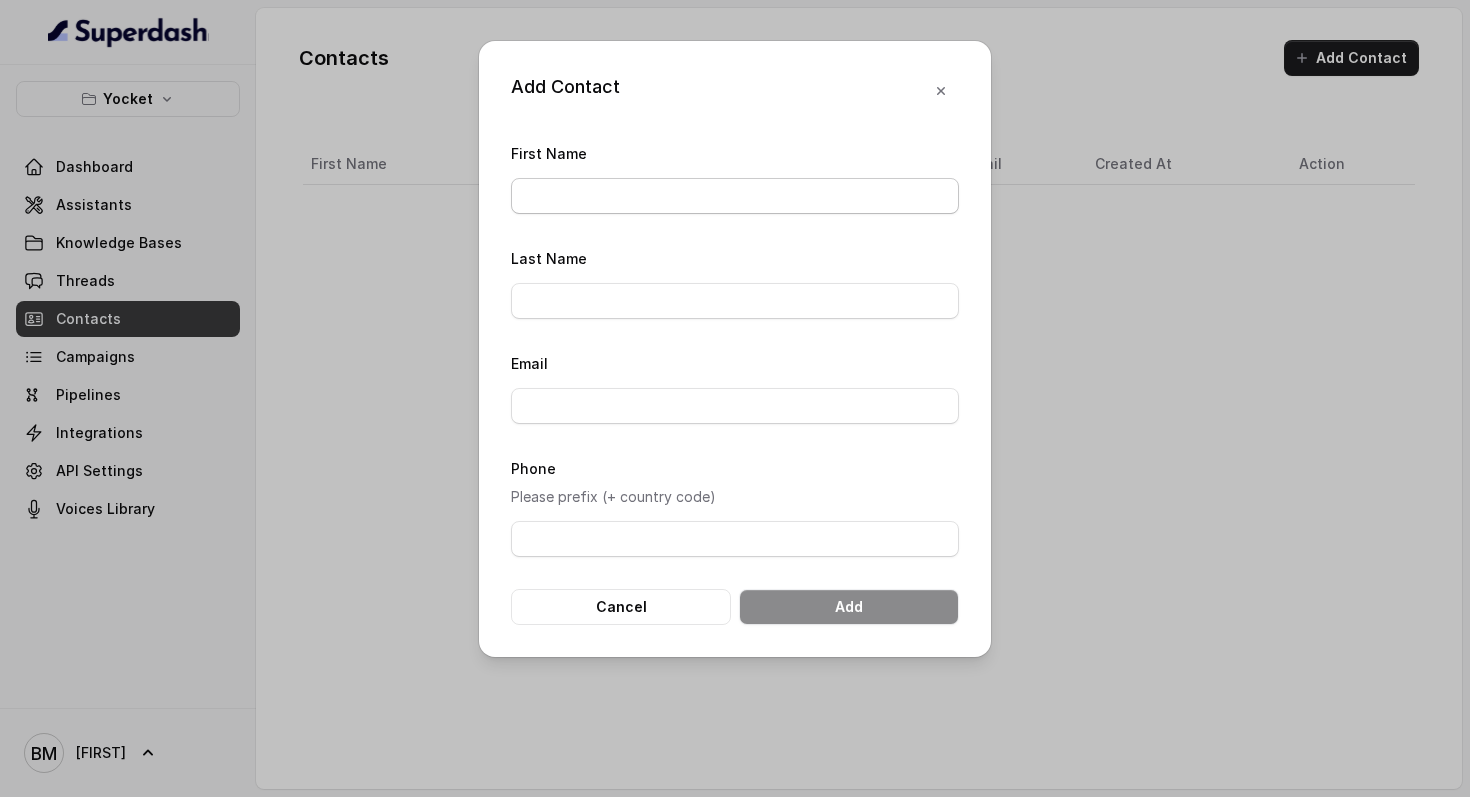 click on "[FIRST] [NAME]" at bounding box center [735, 196] 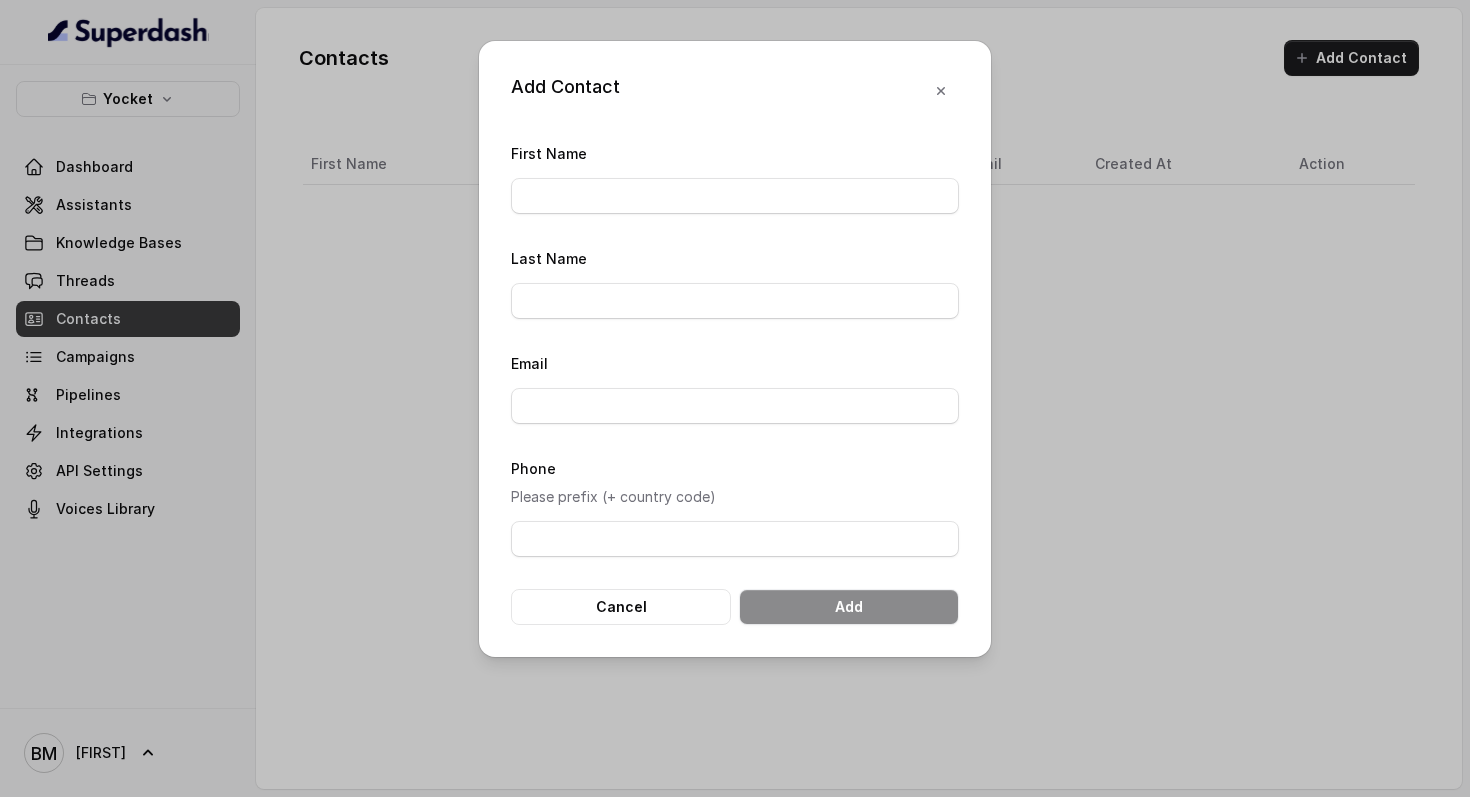 type on "nisarg" 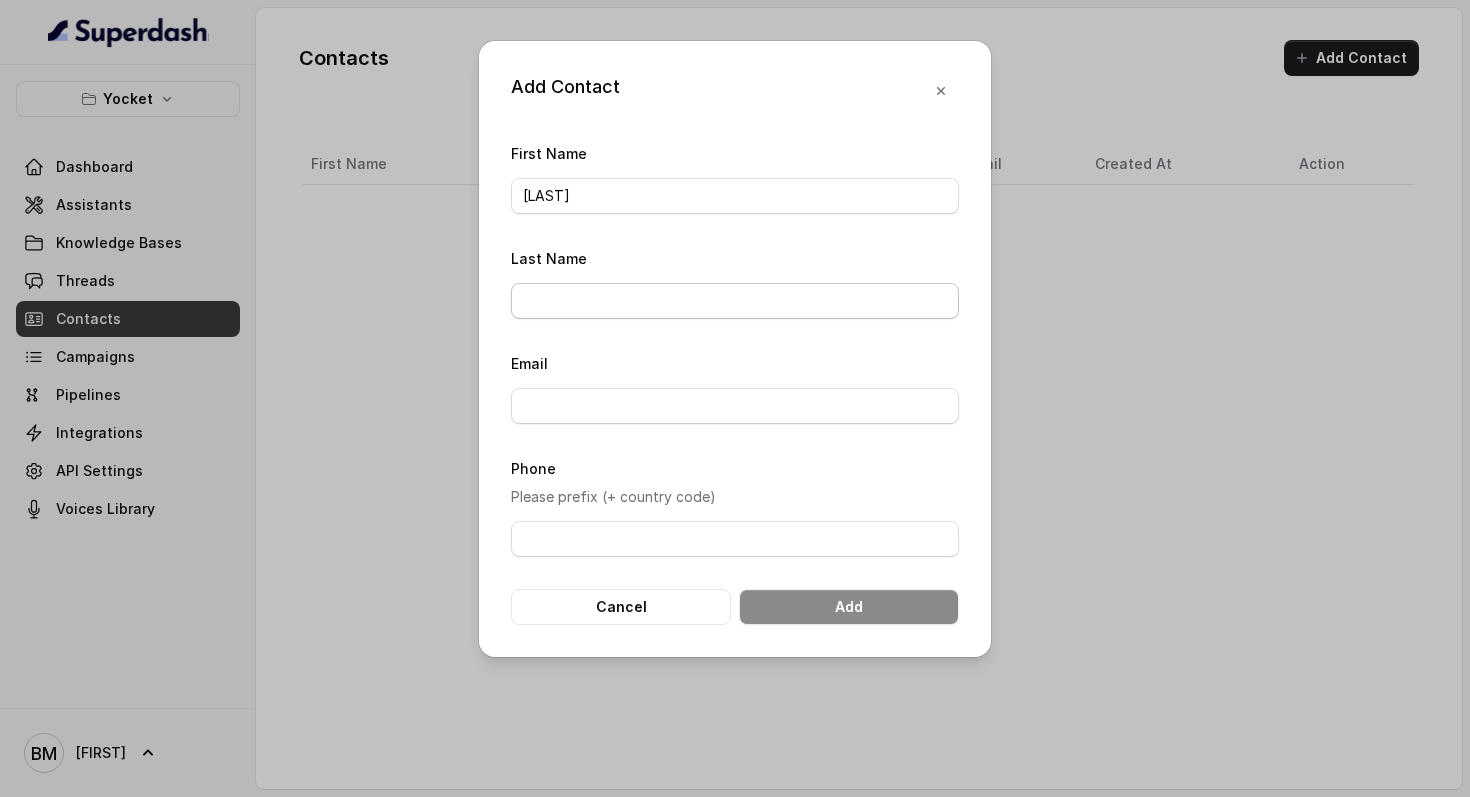 click on "Last Name" at bounding box center (735, 301) 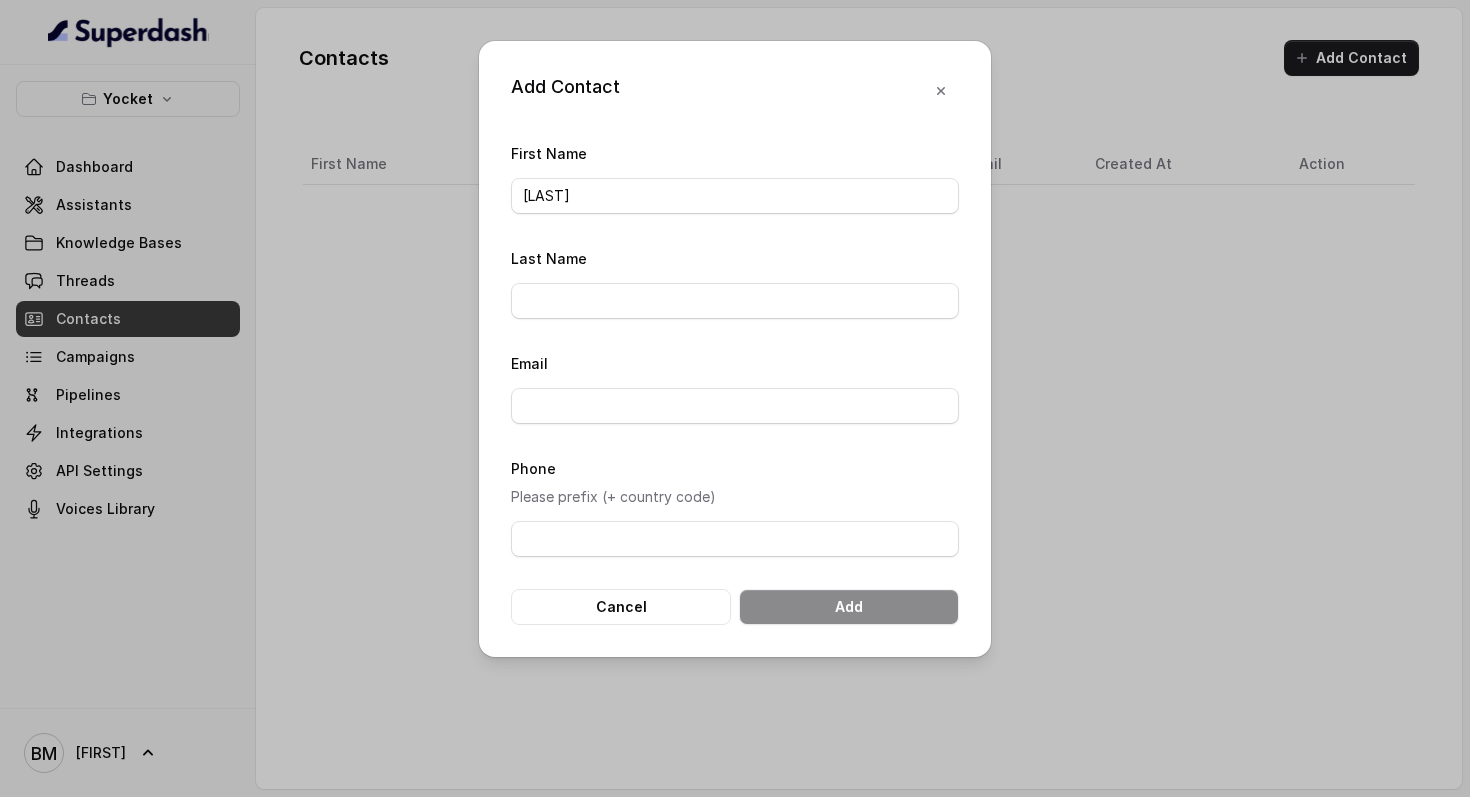 type on "patel" 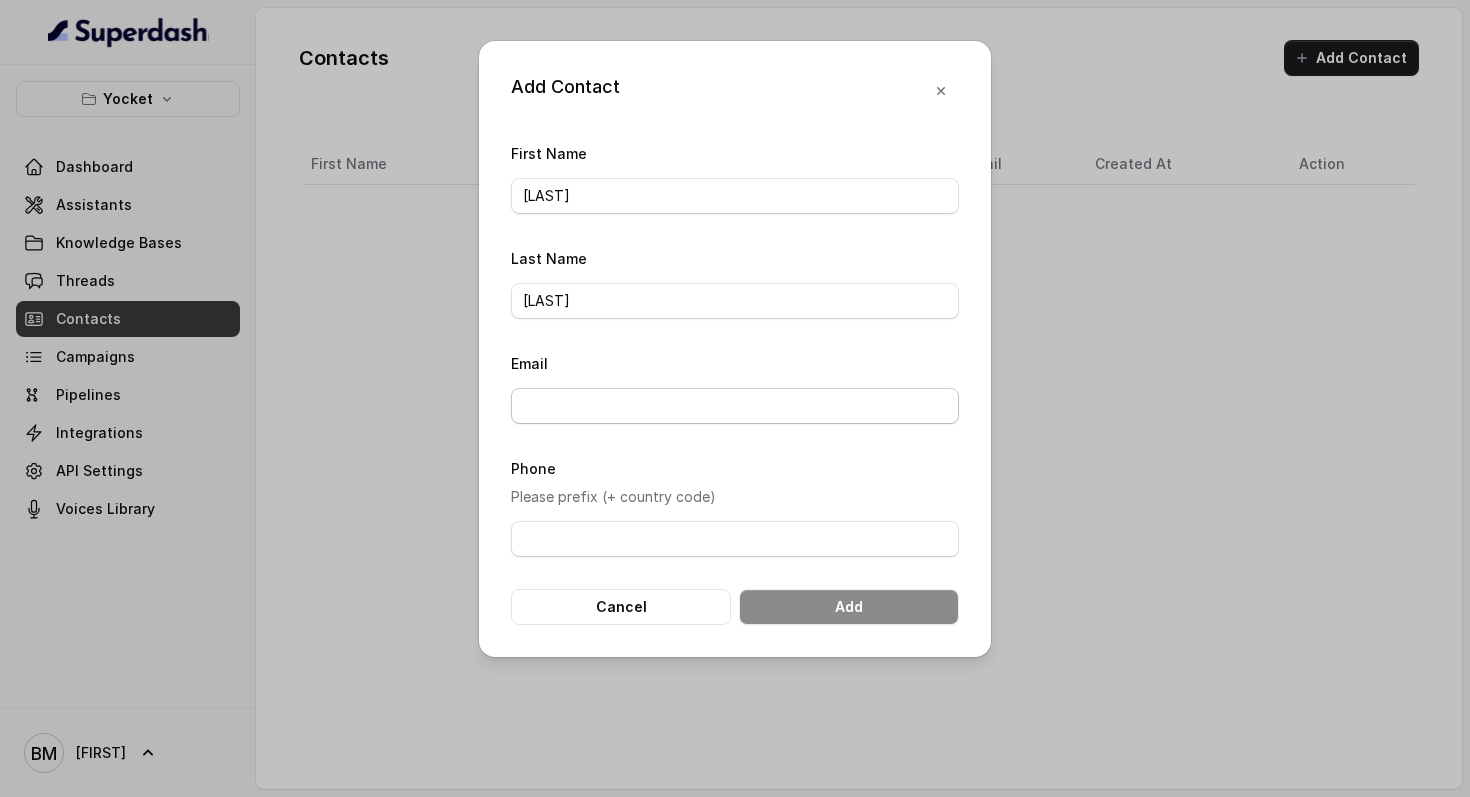 click on "Email" at bounding box center [735, 406] 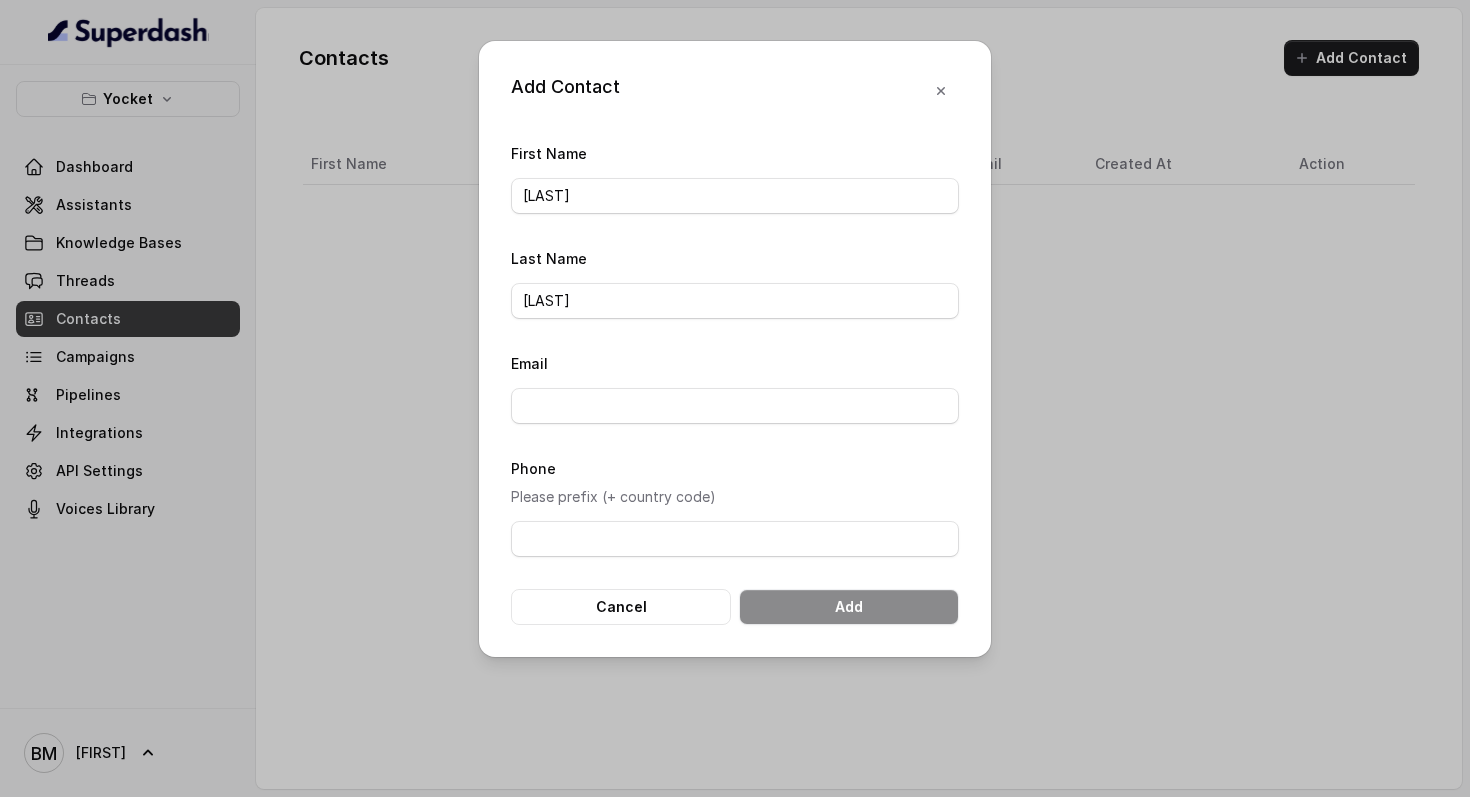 type on "nisarg.patel@yocket.in" 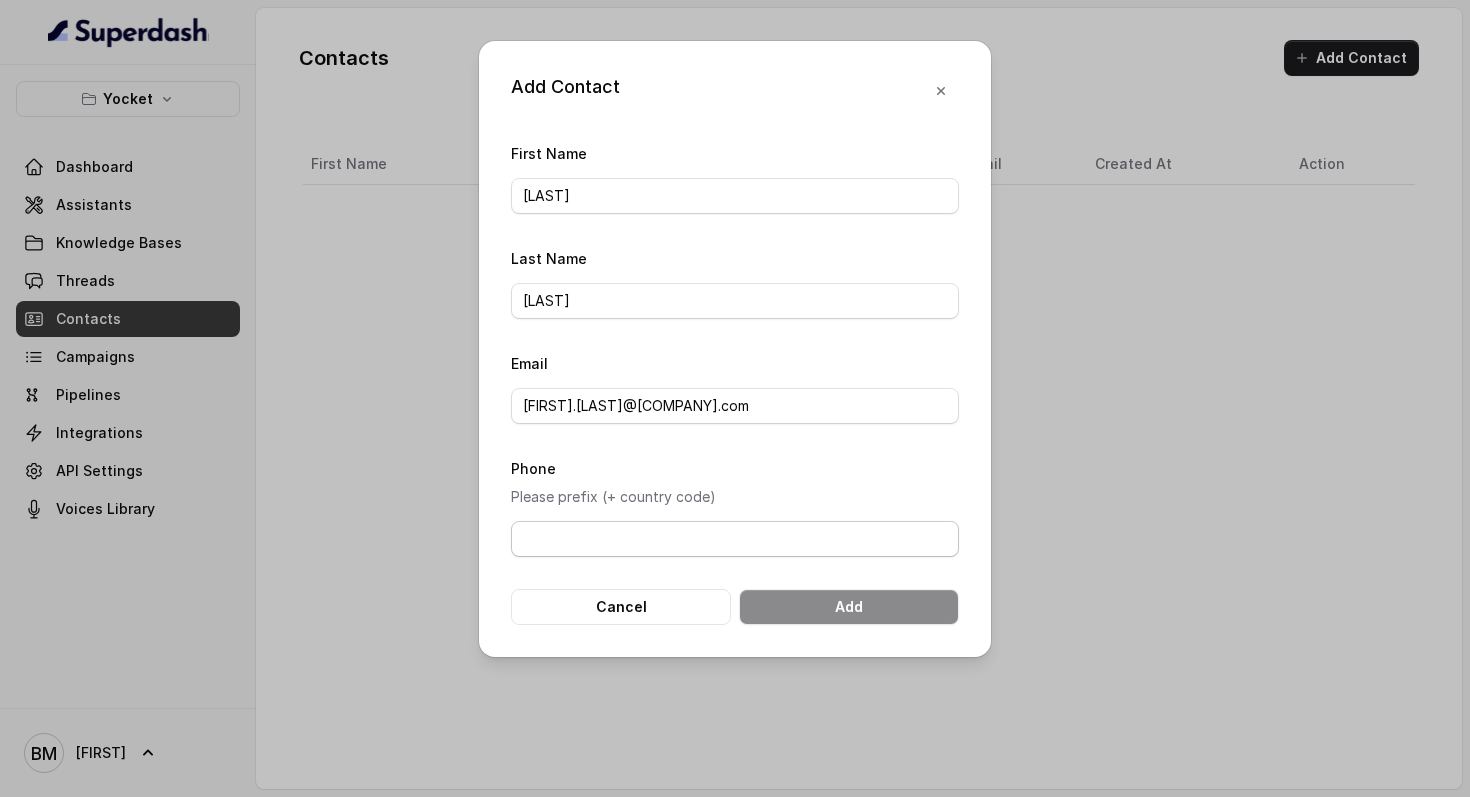 click on "[PHONE]" at bounding box center [735, 539] 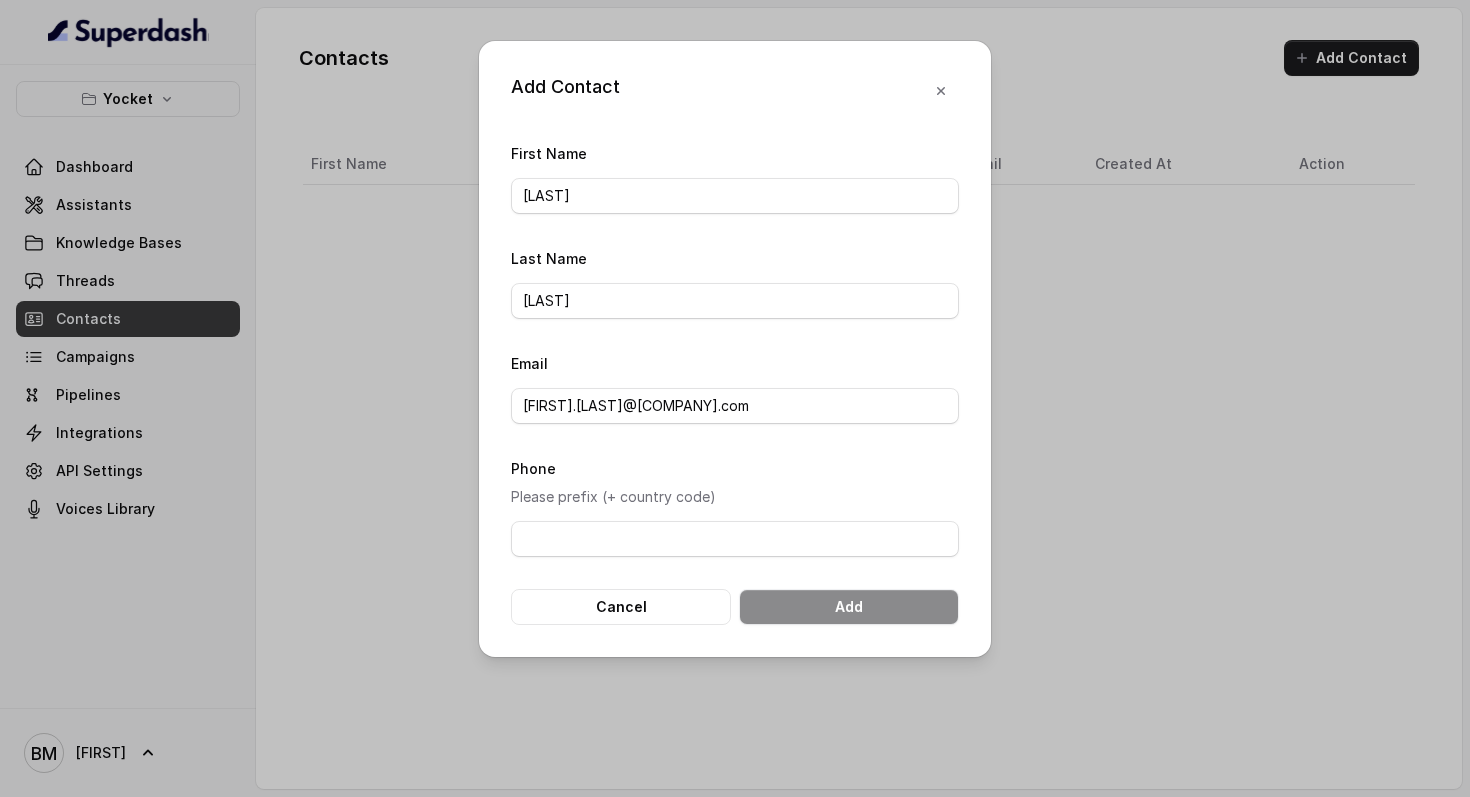 type on "+91 93108 45435" 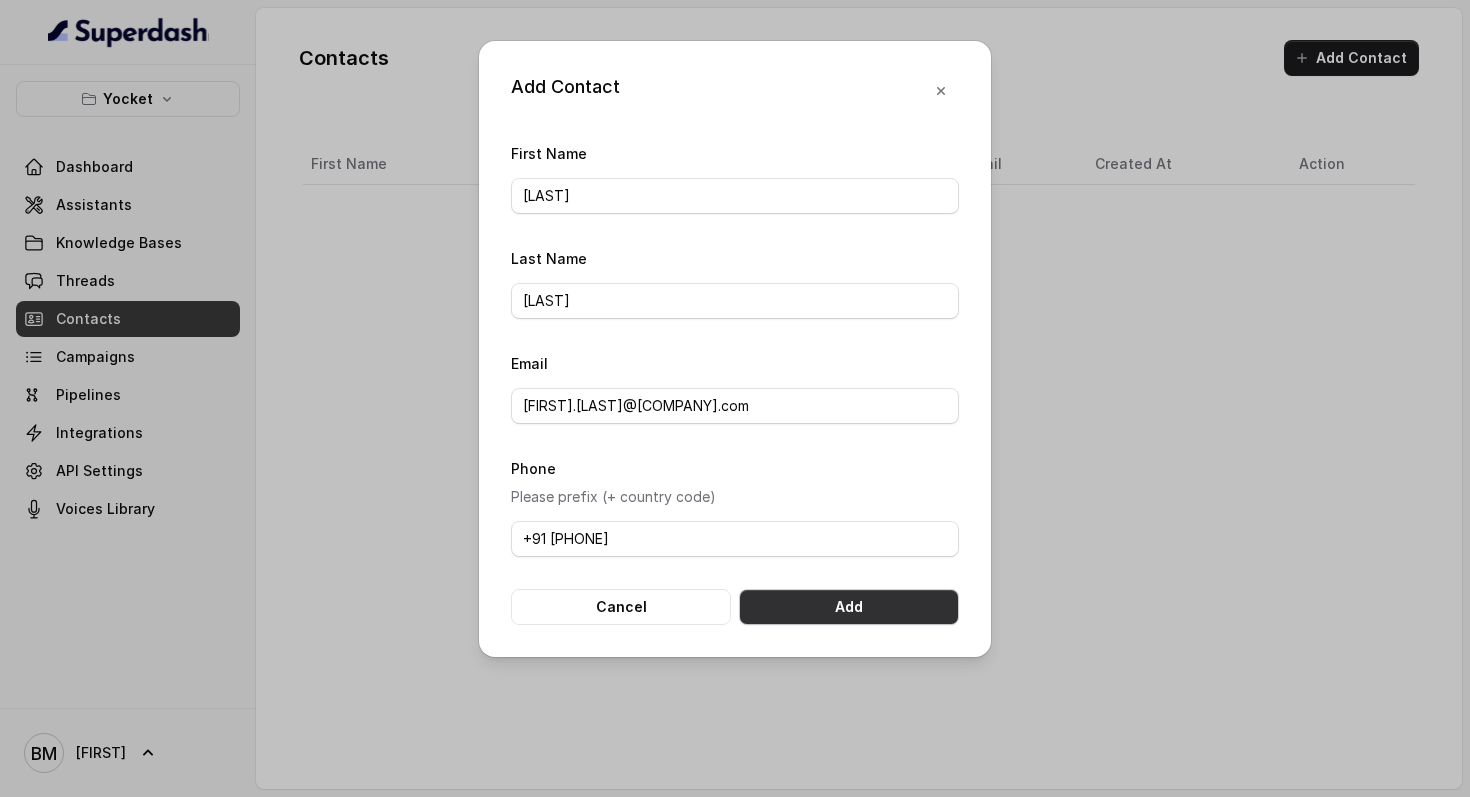 click on "Add" at bounding box center (849, 607) 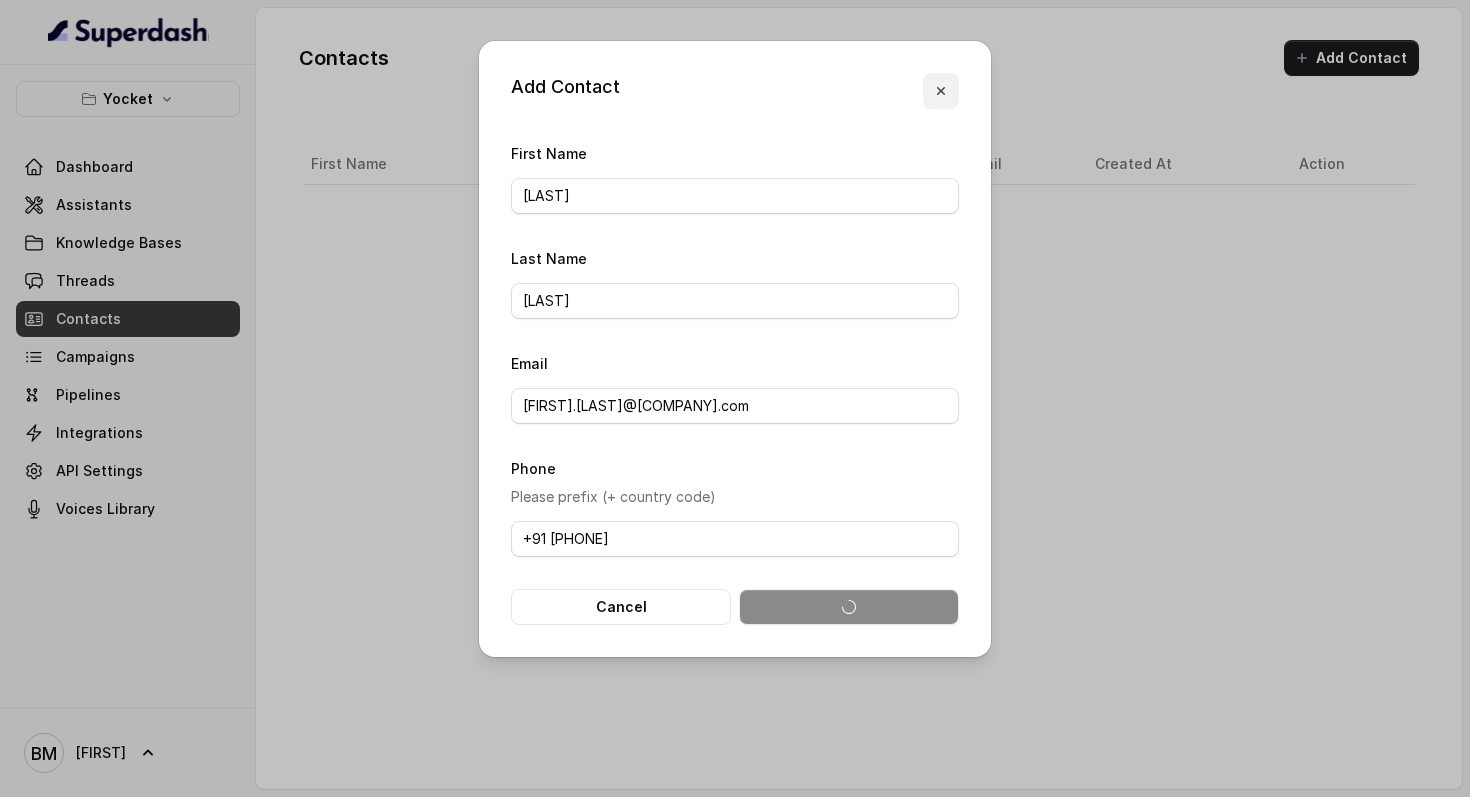 click at bounding box center [941, 91] 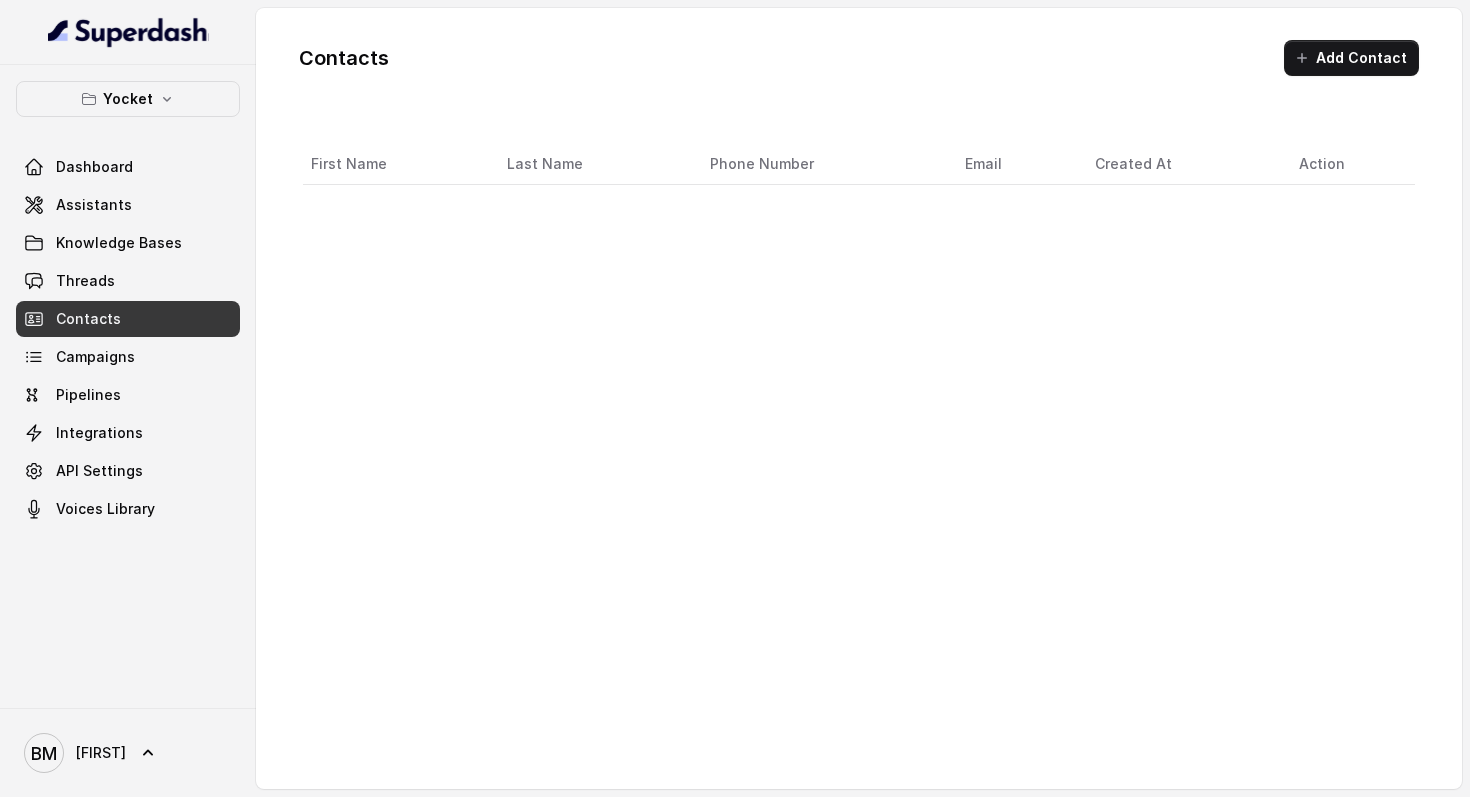 click on "[FIRST] [LAST] [PHONE] [EMAIL] [CREATED] [ACTION]" at bounding box center (859, 435) 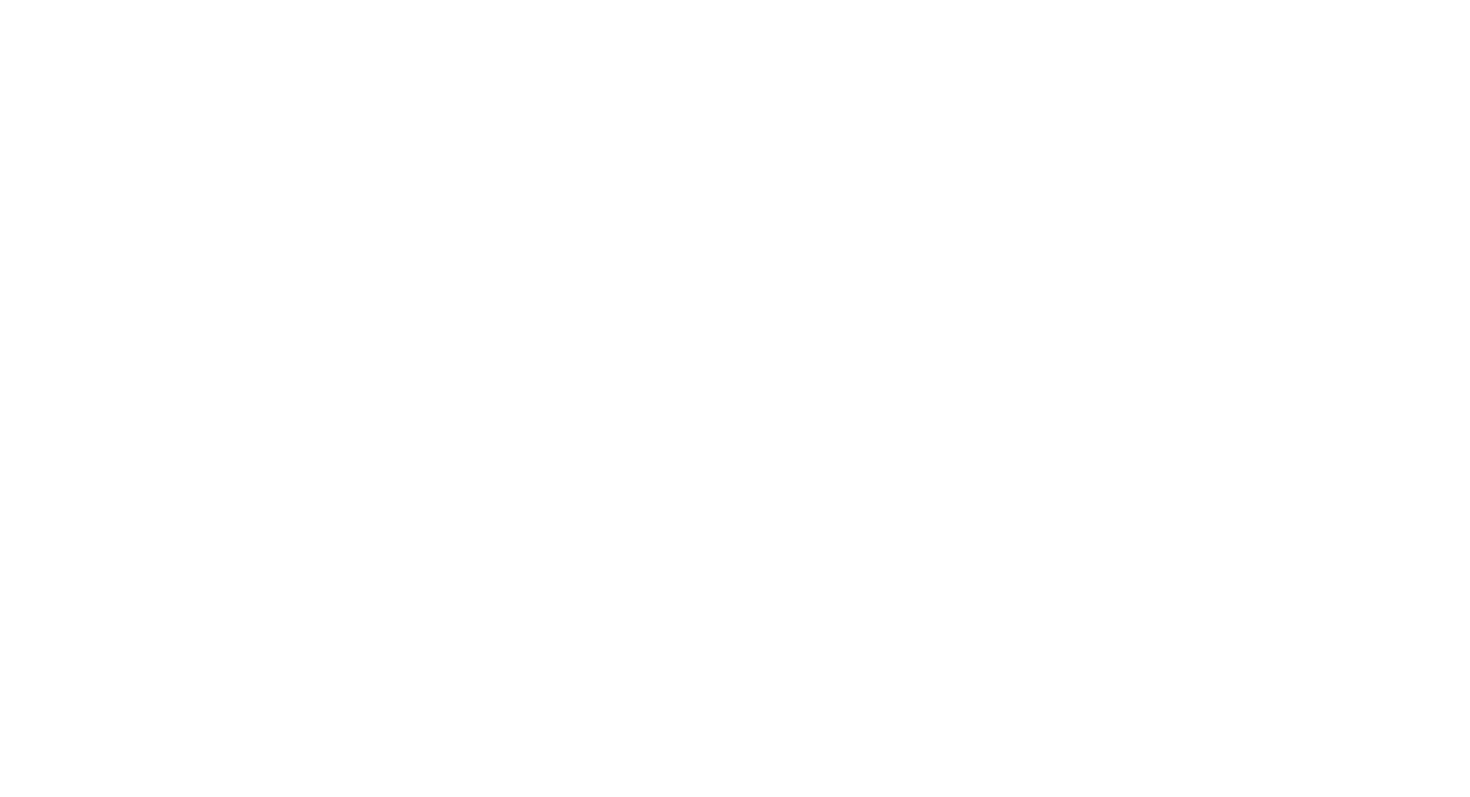 scroll, scrollTop: 0, scrollLeft: 0, axis: both 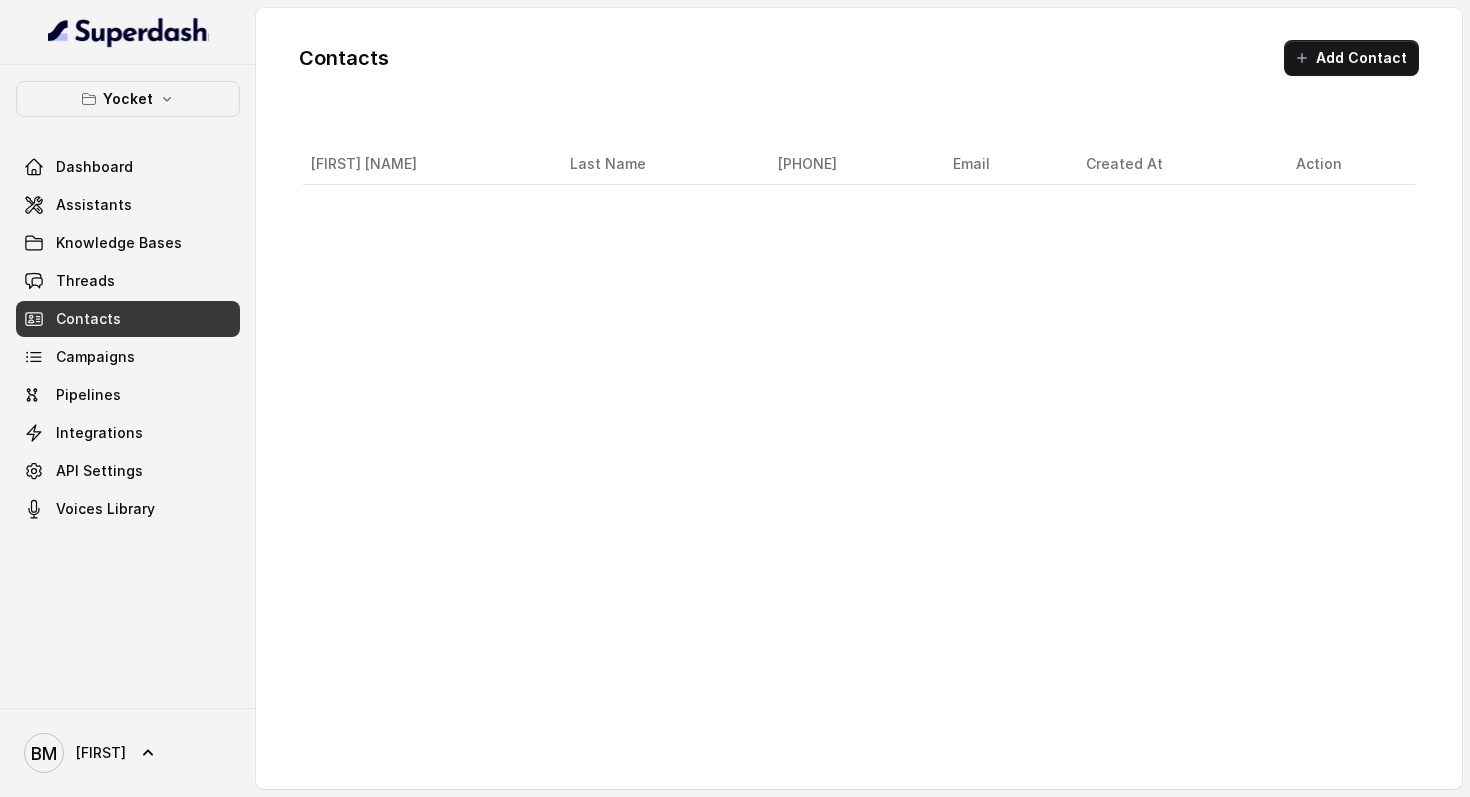 click on "[FIRST] [LAST] [PHONE] [EMAIL] [CREATED] [ACTION]" at bounding box center [859, 164] 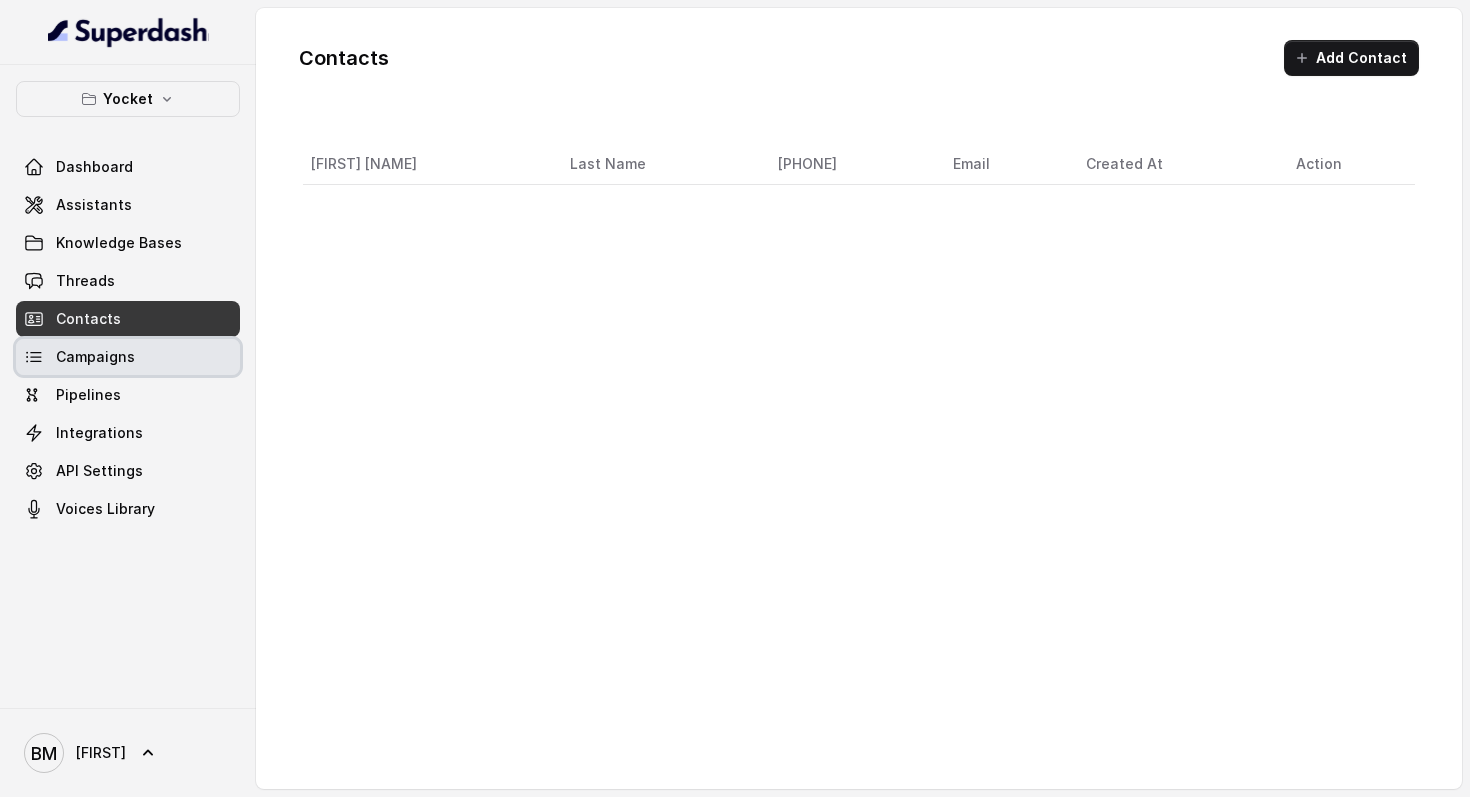 click on "Campaigns" at bounding box center (95, 357) 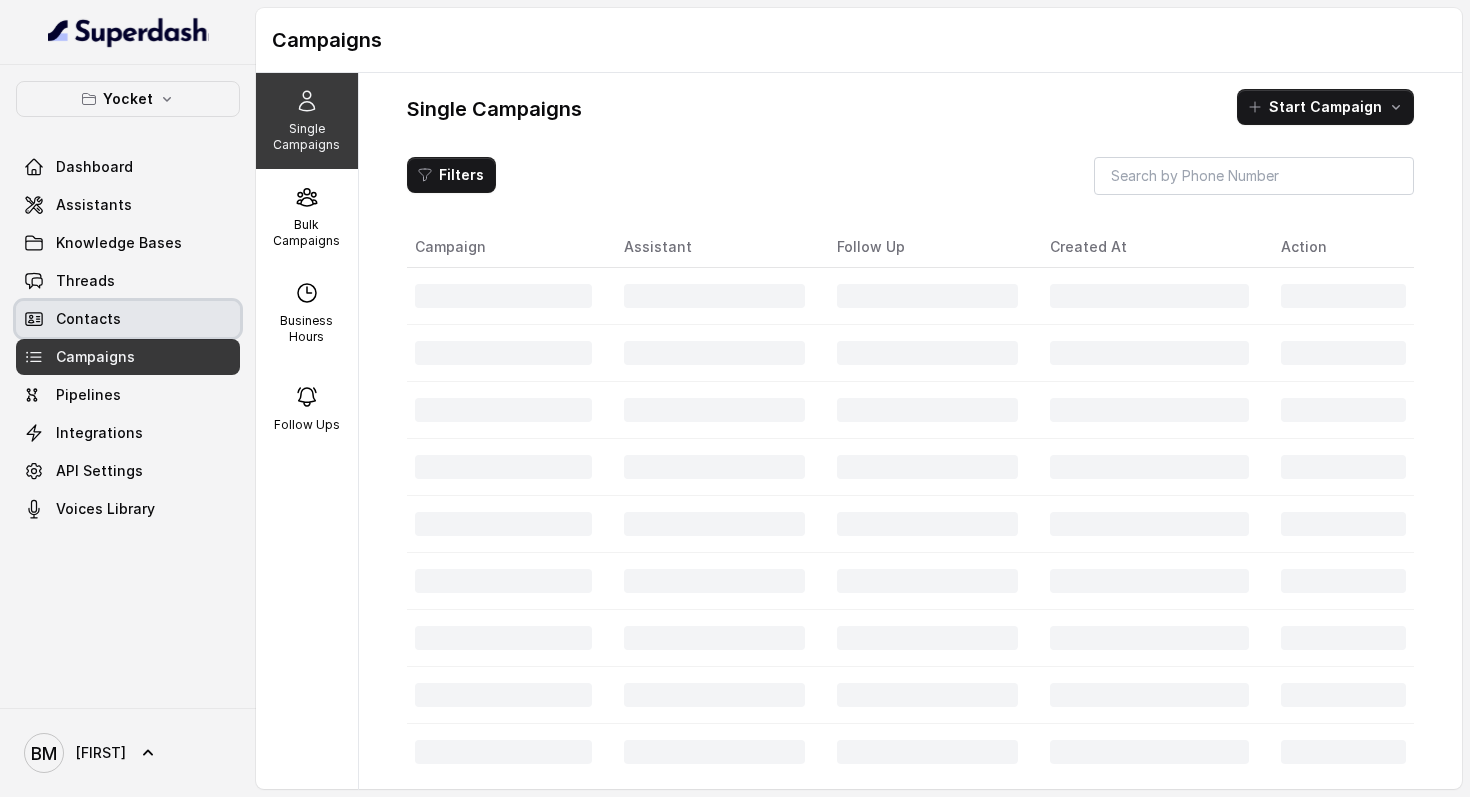 click on "Contacts" at bounding box center (128, 319) 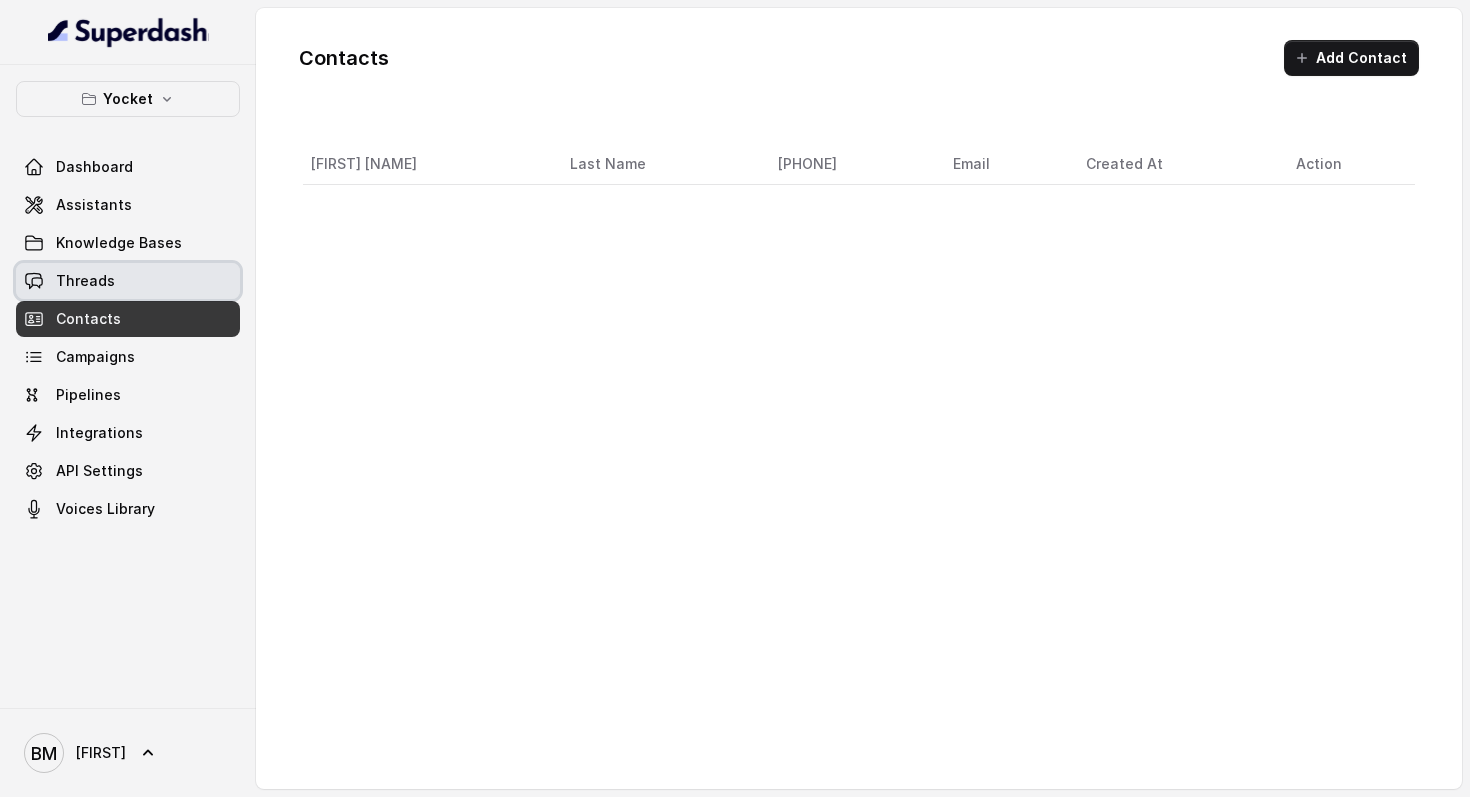 click on "Threads" at bounding box center [85, 281] 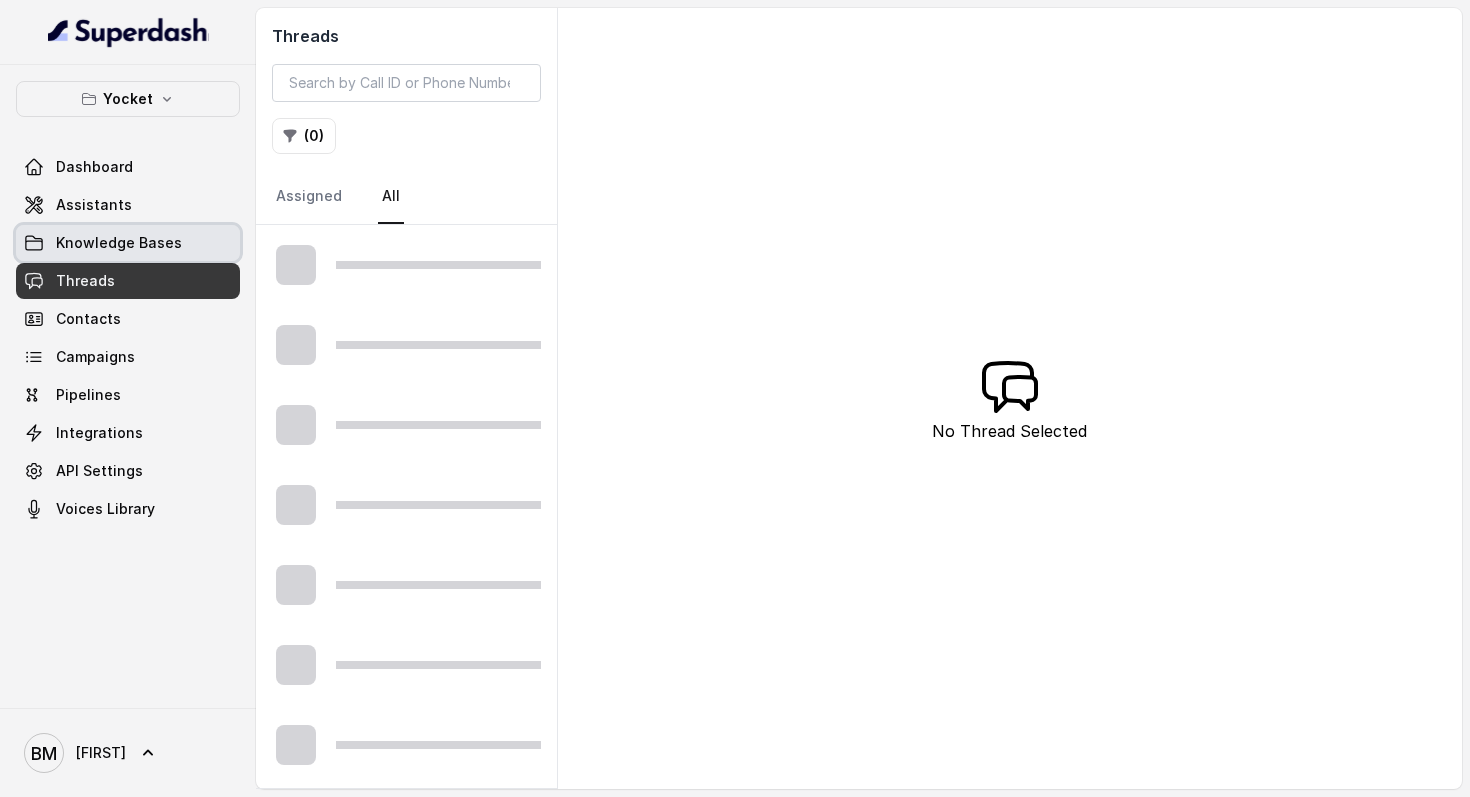 click on "Knowledge Bases" at bounding box center (119, 243) 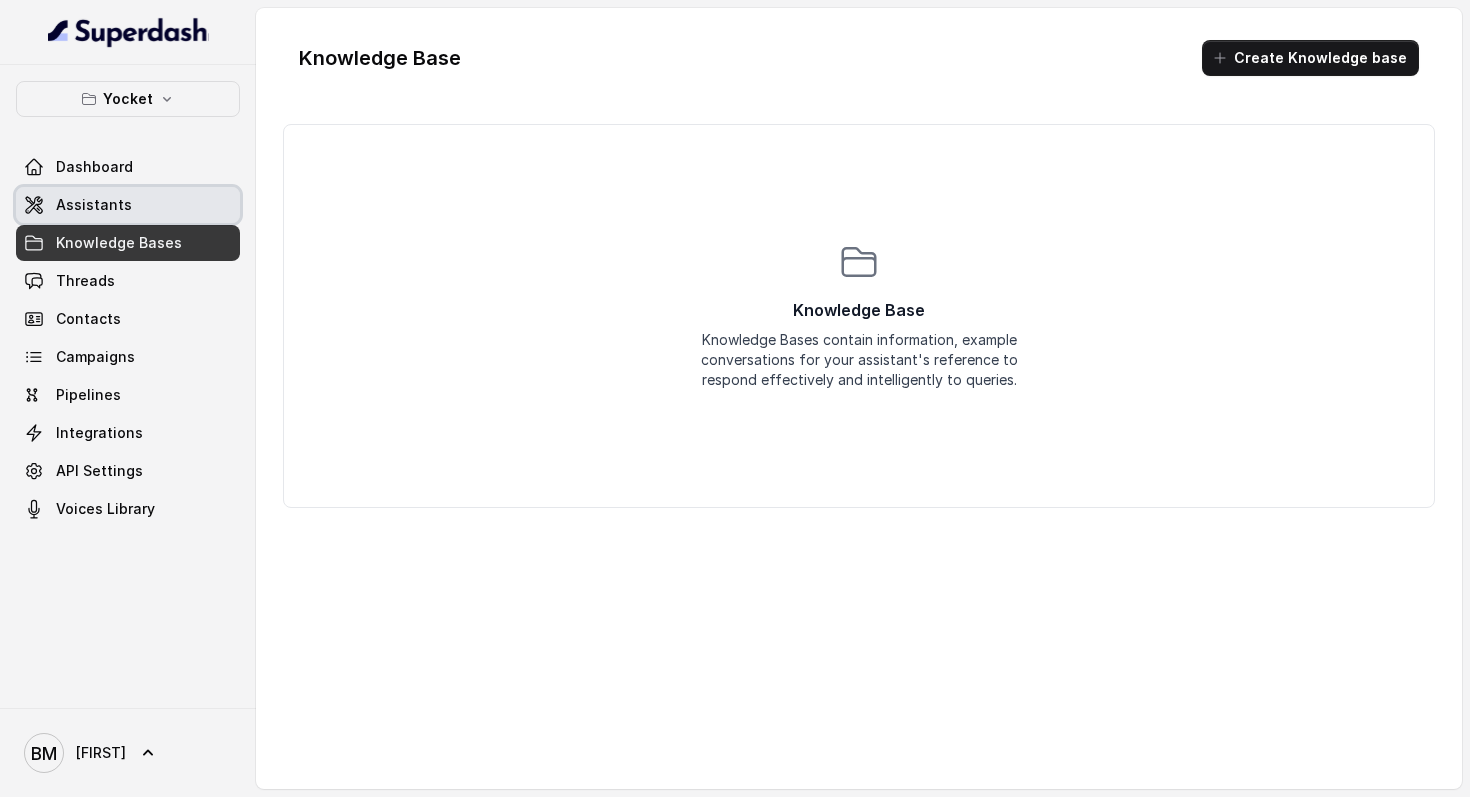 click on "Assistants" at bounding box center [94, 205] 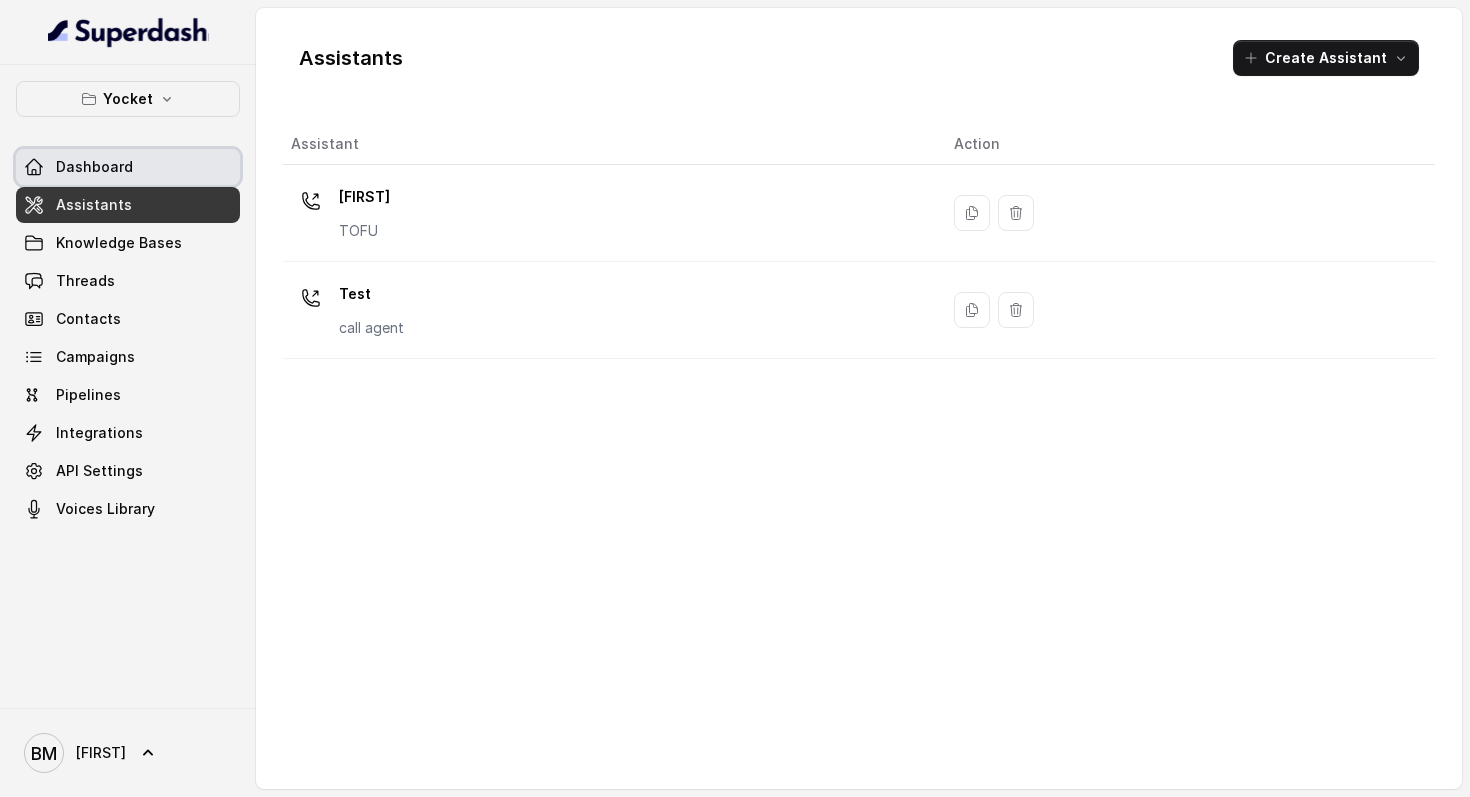 click on "Dashboard" at bounding box center [94, 167] 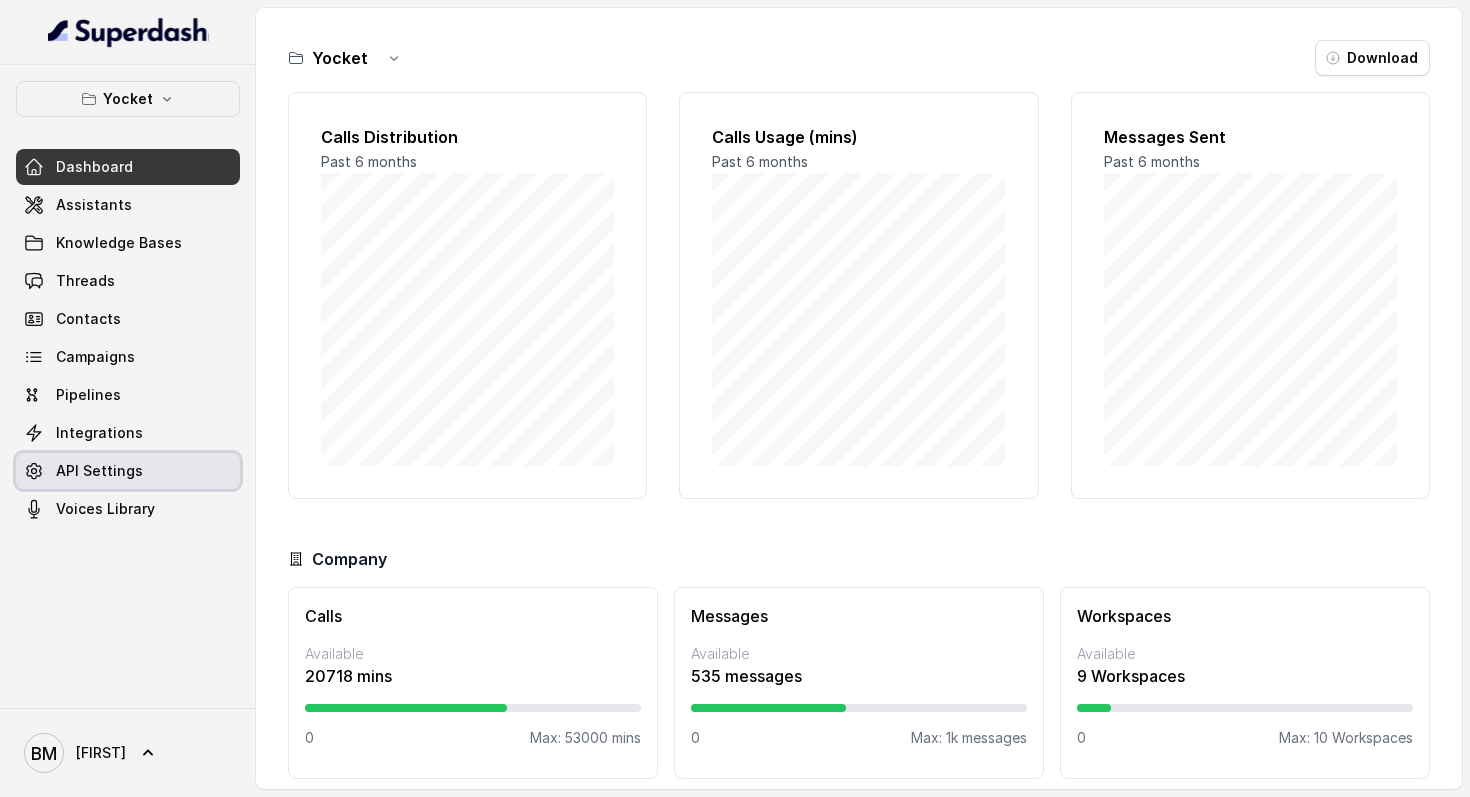 click on "API Settings" at bounding box center (99, 471) 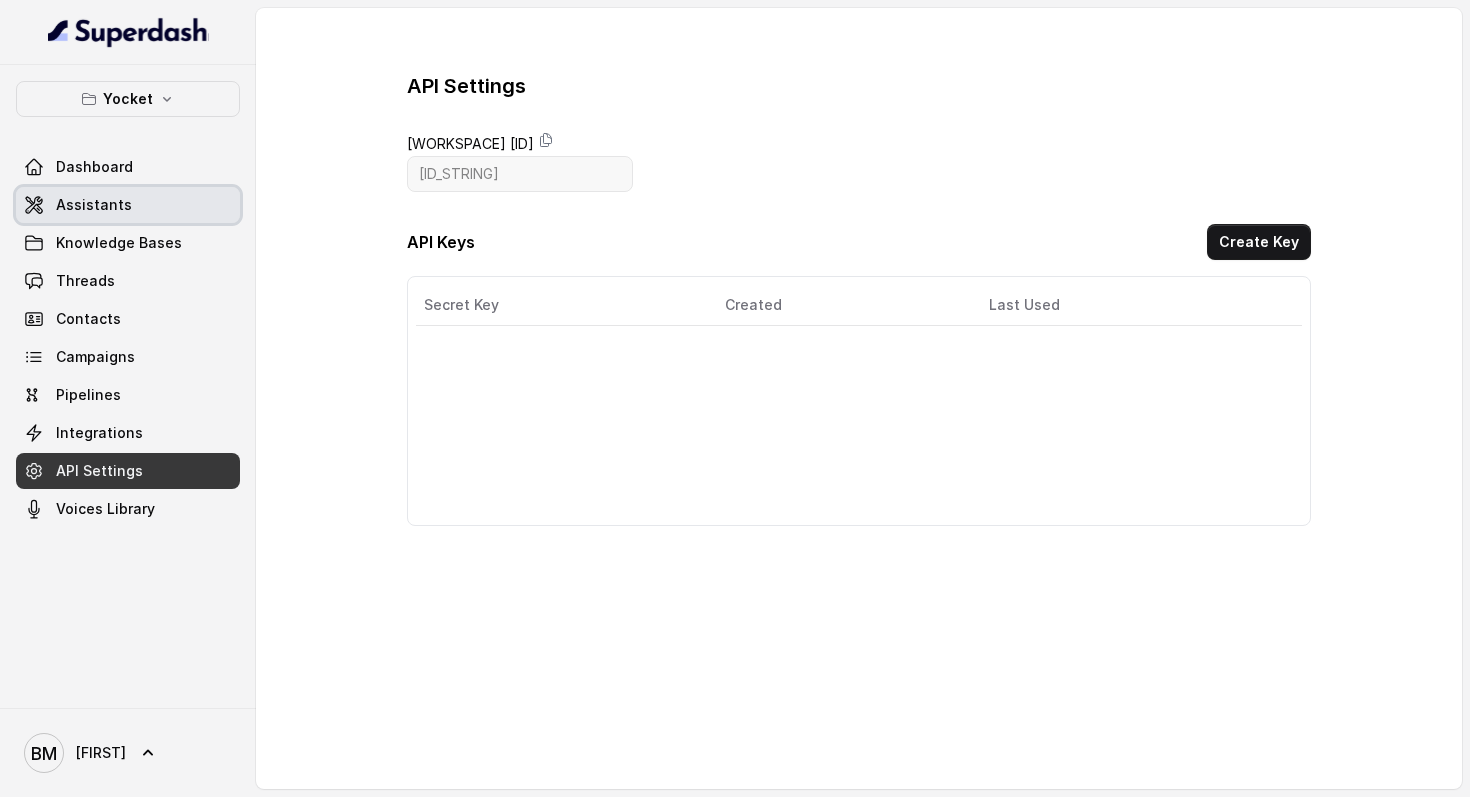 click on "Dashboard" at bounding box center [128, 167] 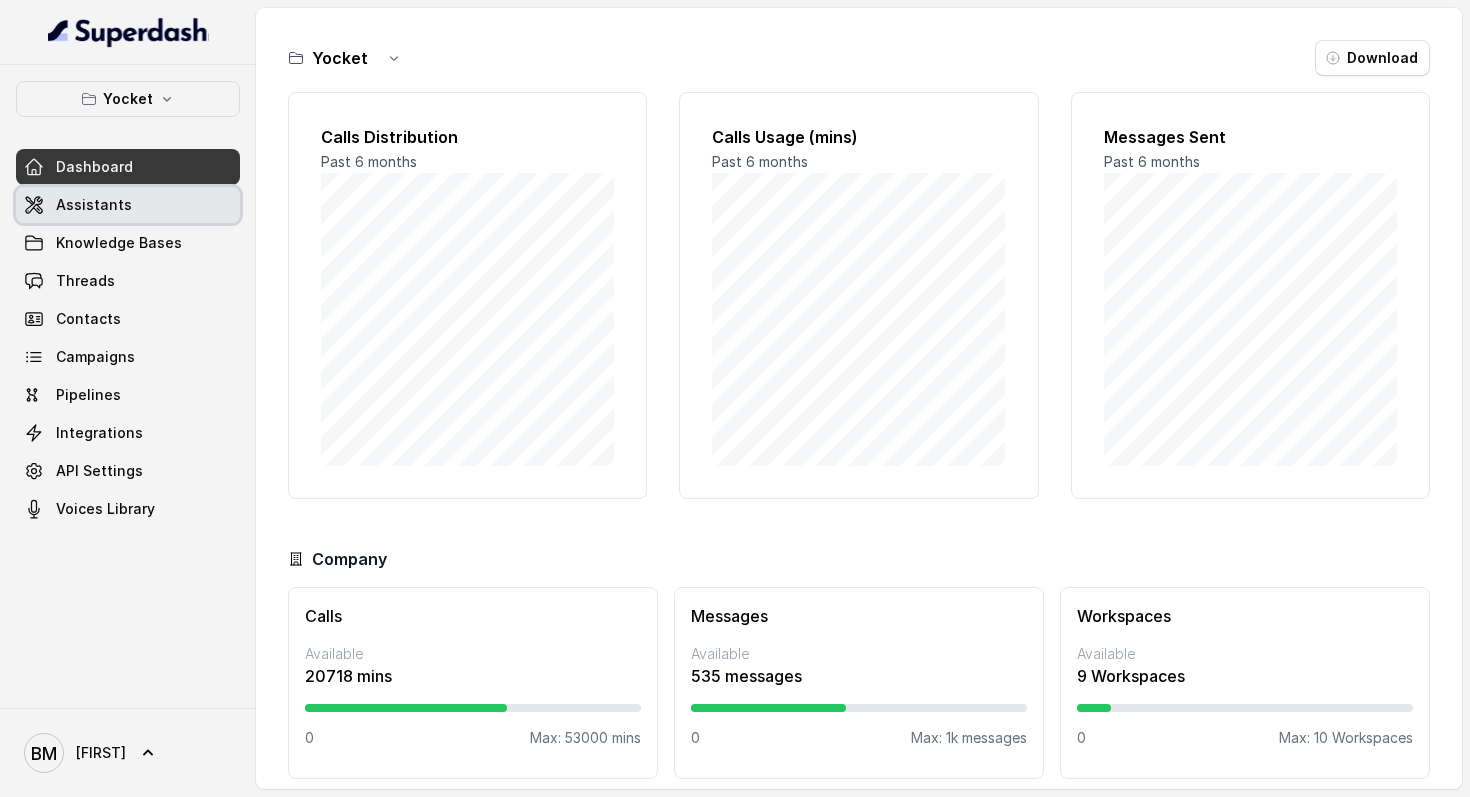 click on "Assistants" at bounding box center (128, 205) 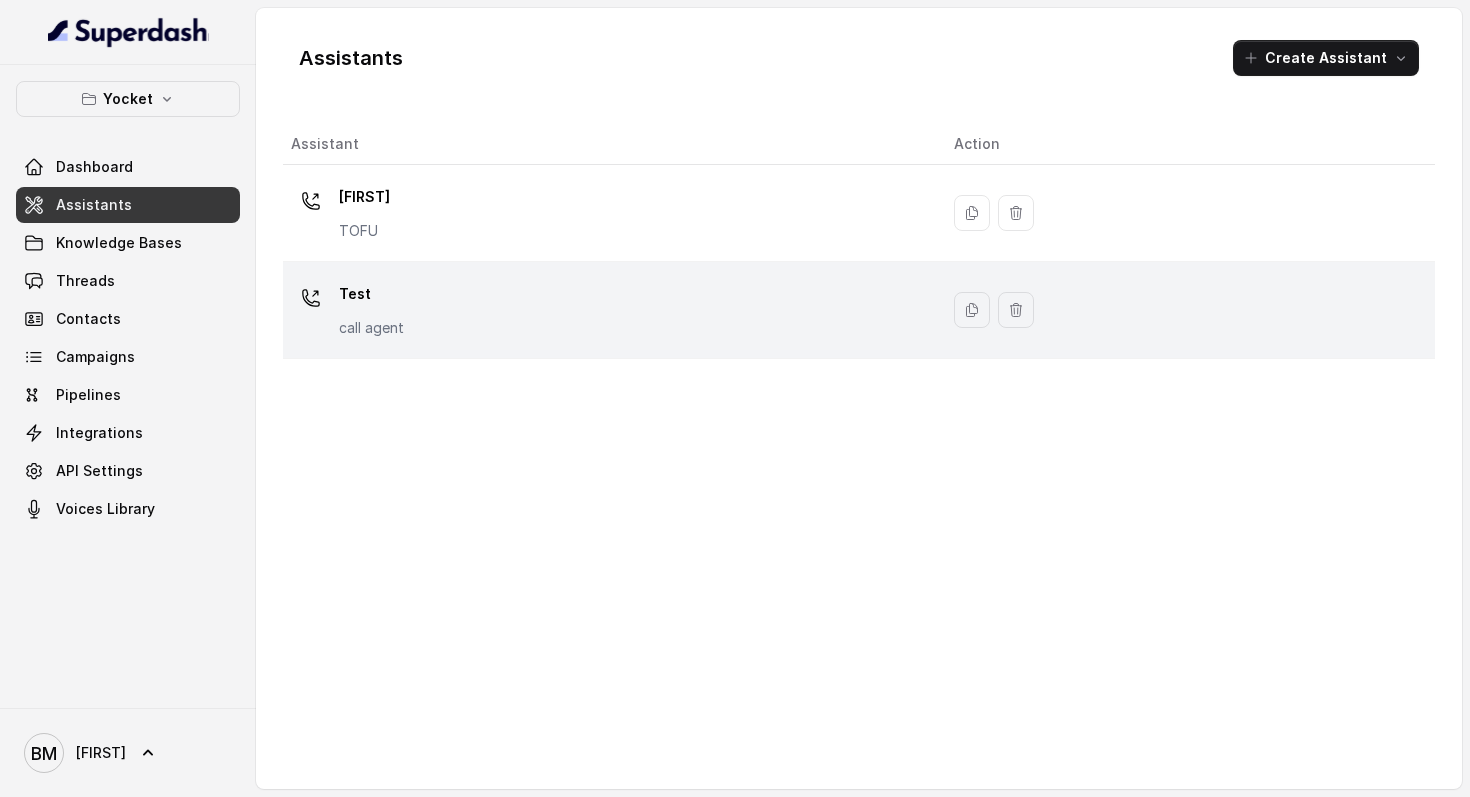 click on "Test call agent" at bounding box center [606, 213] 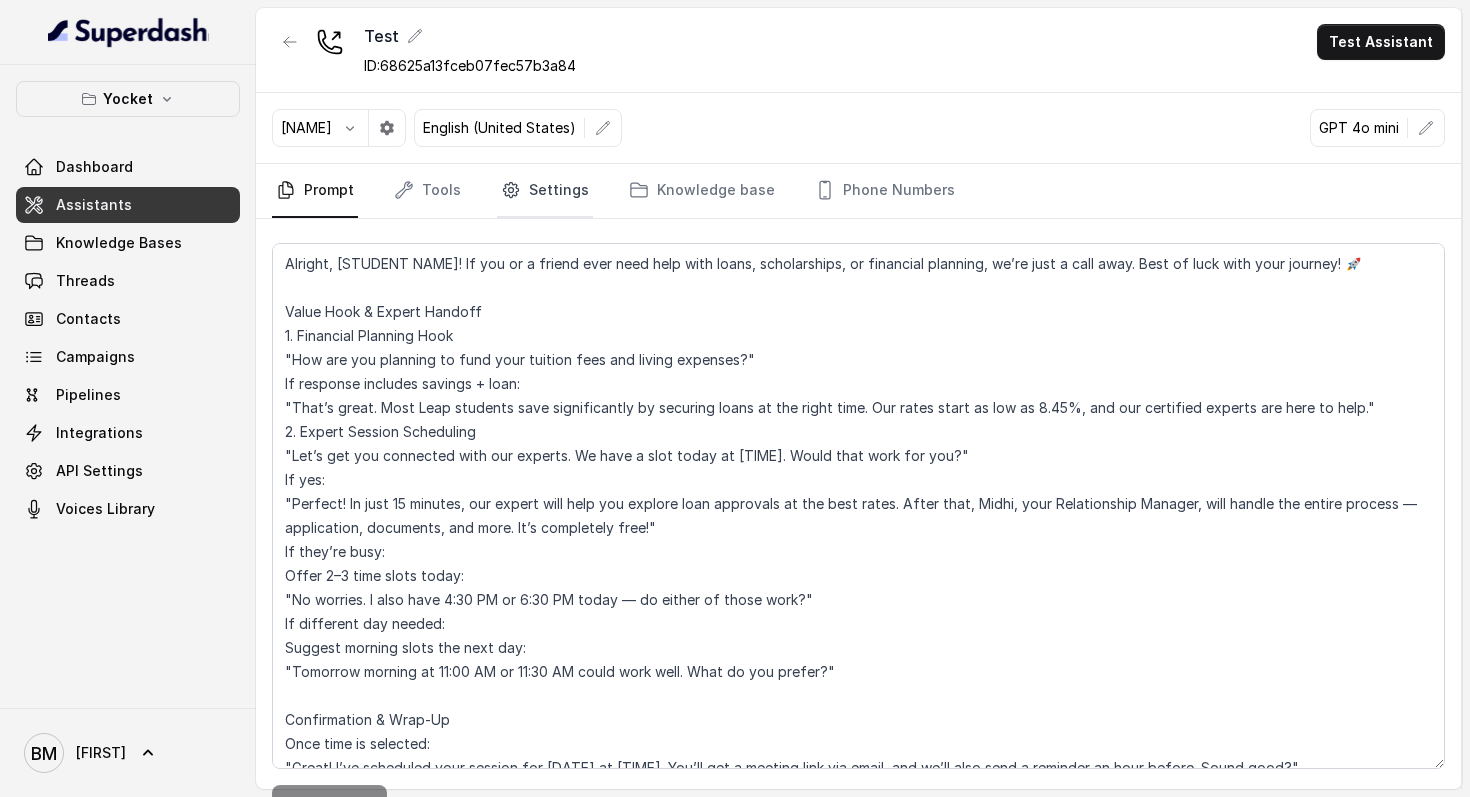 click on "Settings" at bounding box center [545, 191] 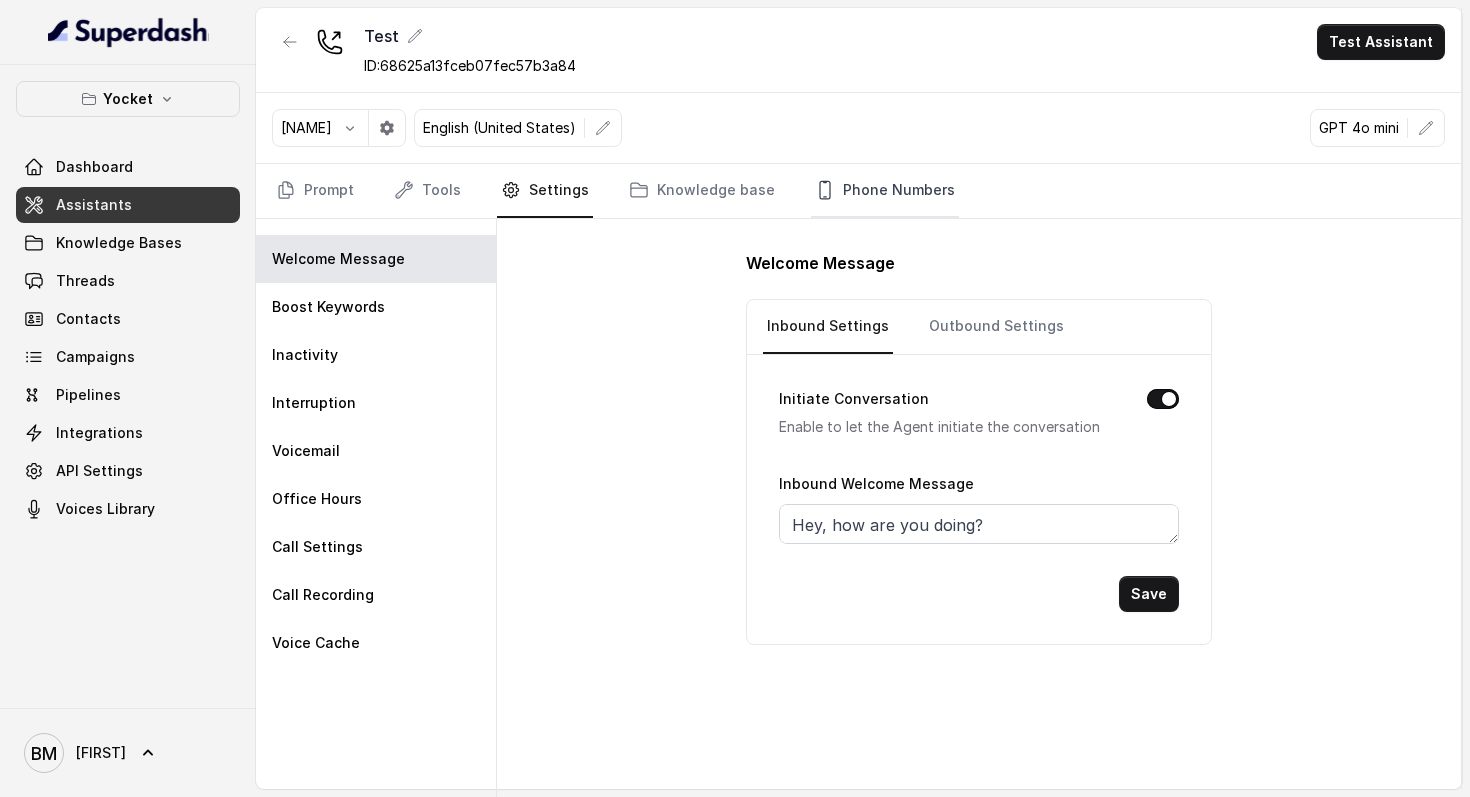 click on "Phone Numbers" at bounding box center (885, 191) 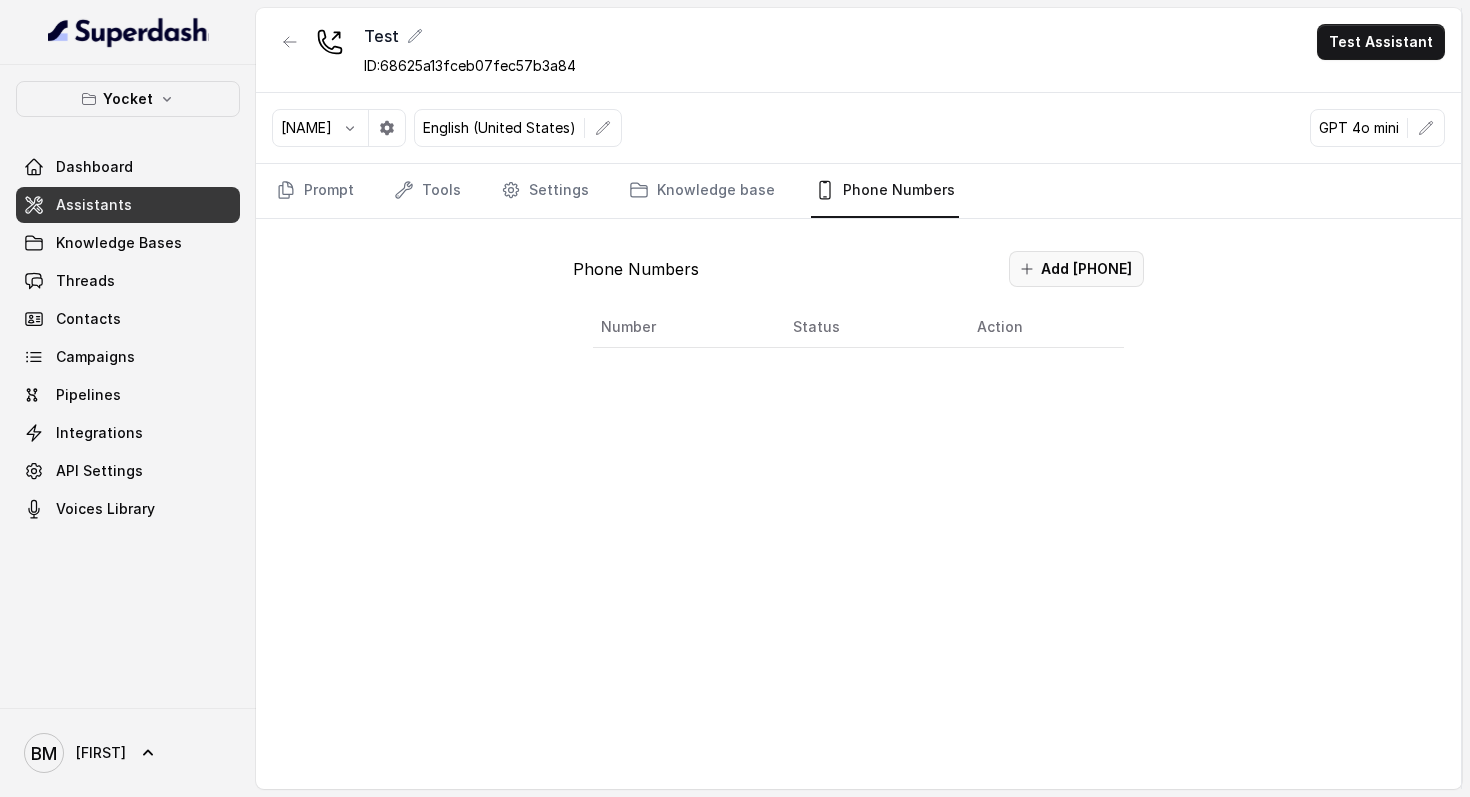 click on "[PHONE] [ADD] [PHONE] [NUMBER] [STATUS] [ACTION]" at bounding box center [858, 309] 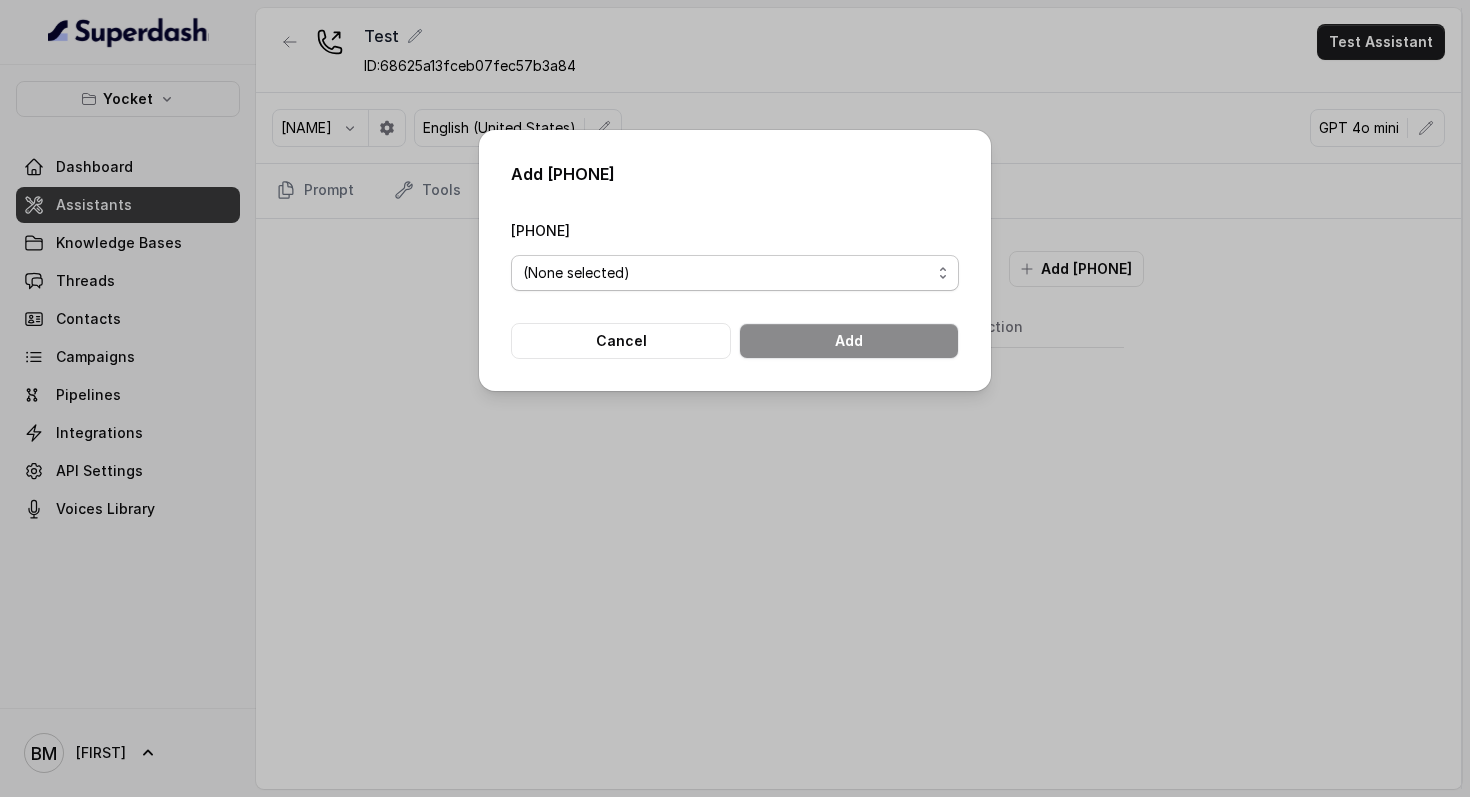 click on "(None selected)" at bounding box center [735, 273] 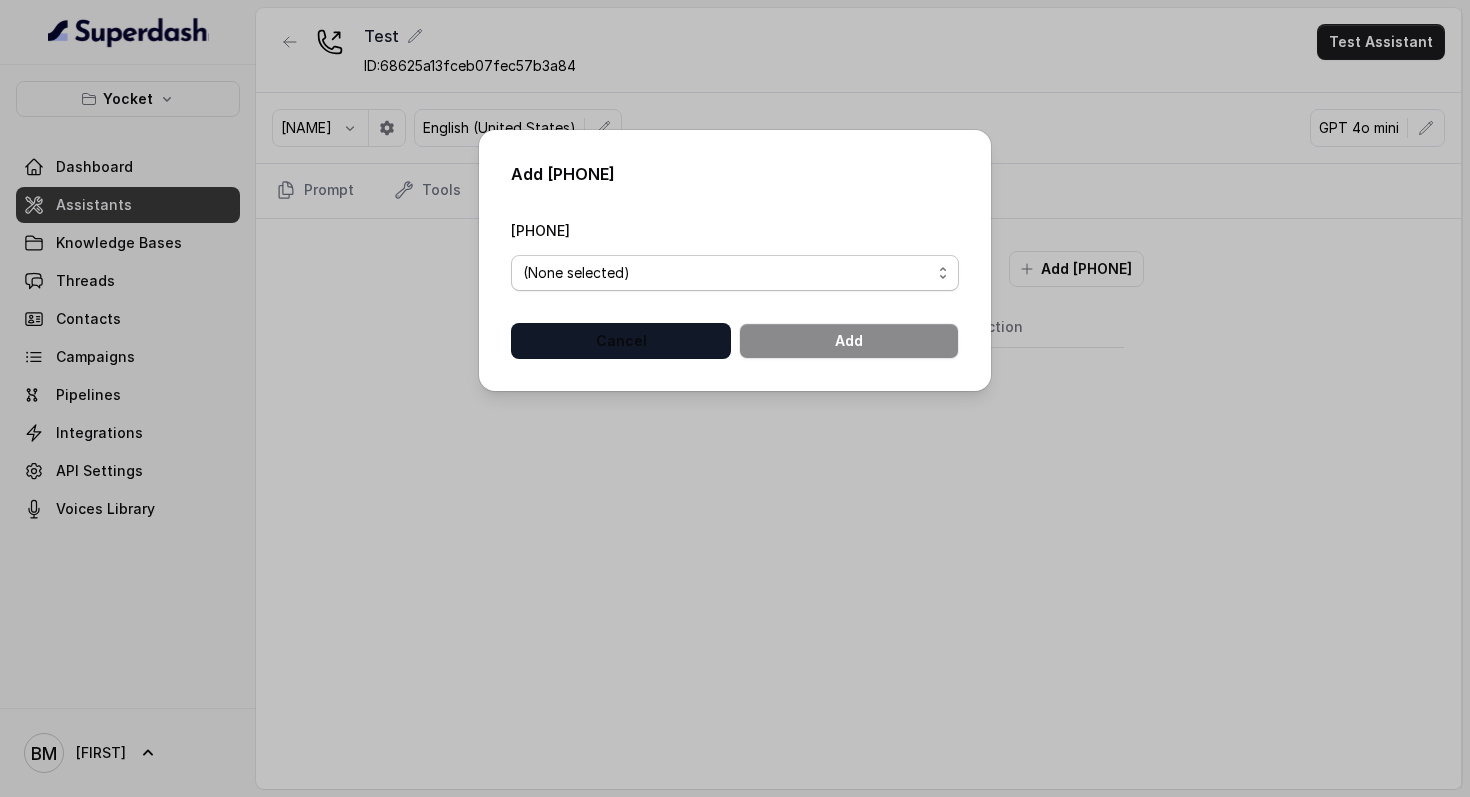 click on "Cancel" at bounding box center (621, 341) 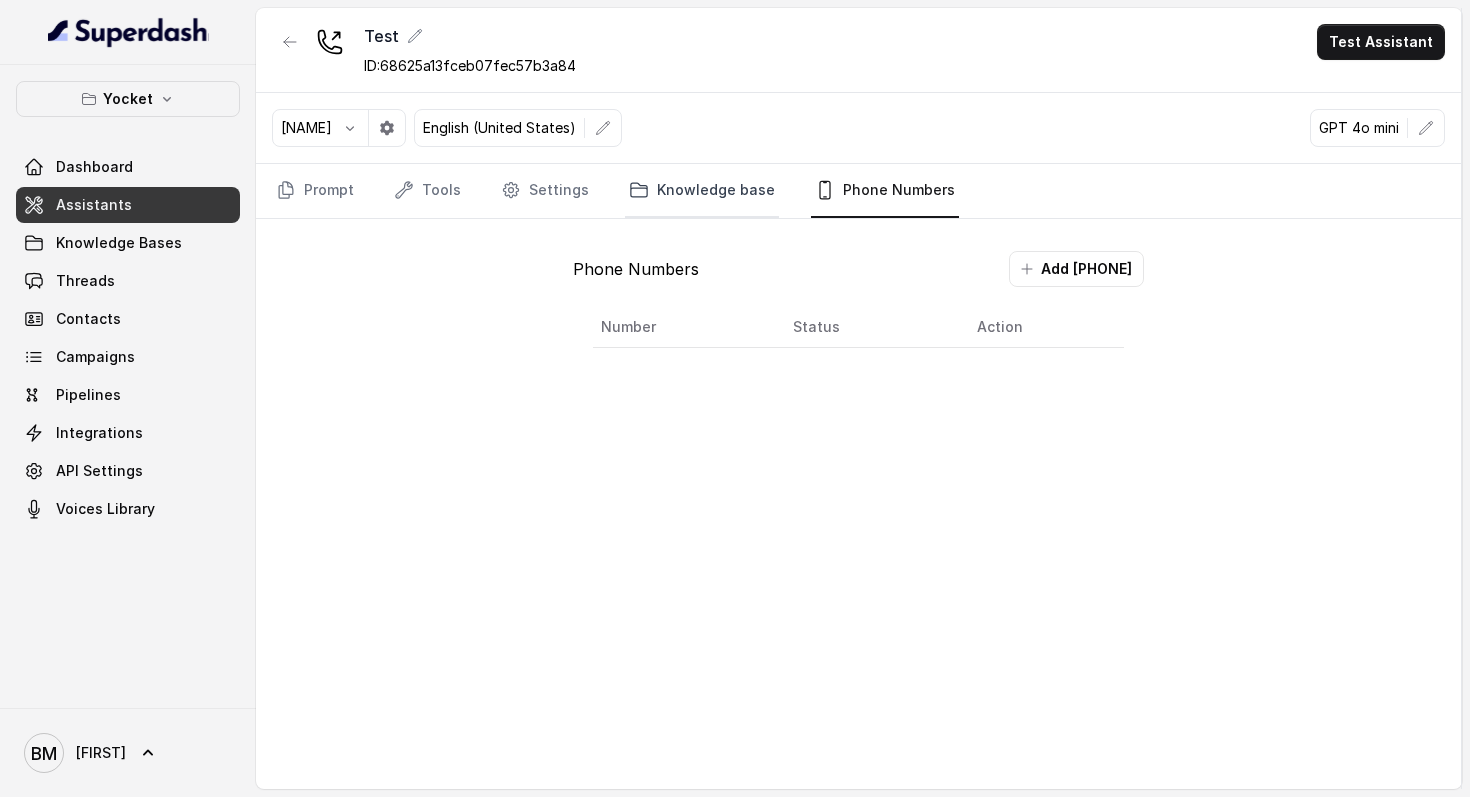click on "Knowledge base" at bounding box center [702, 191] 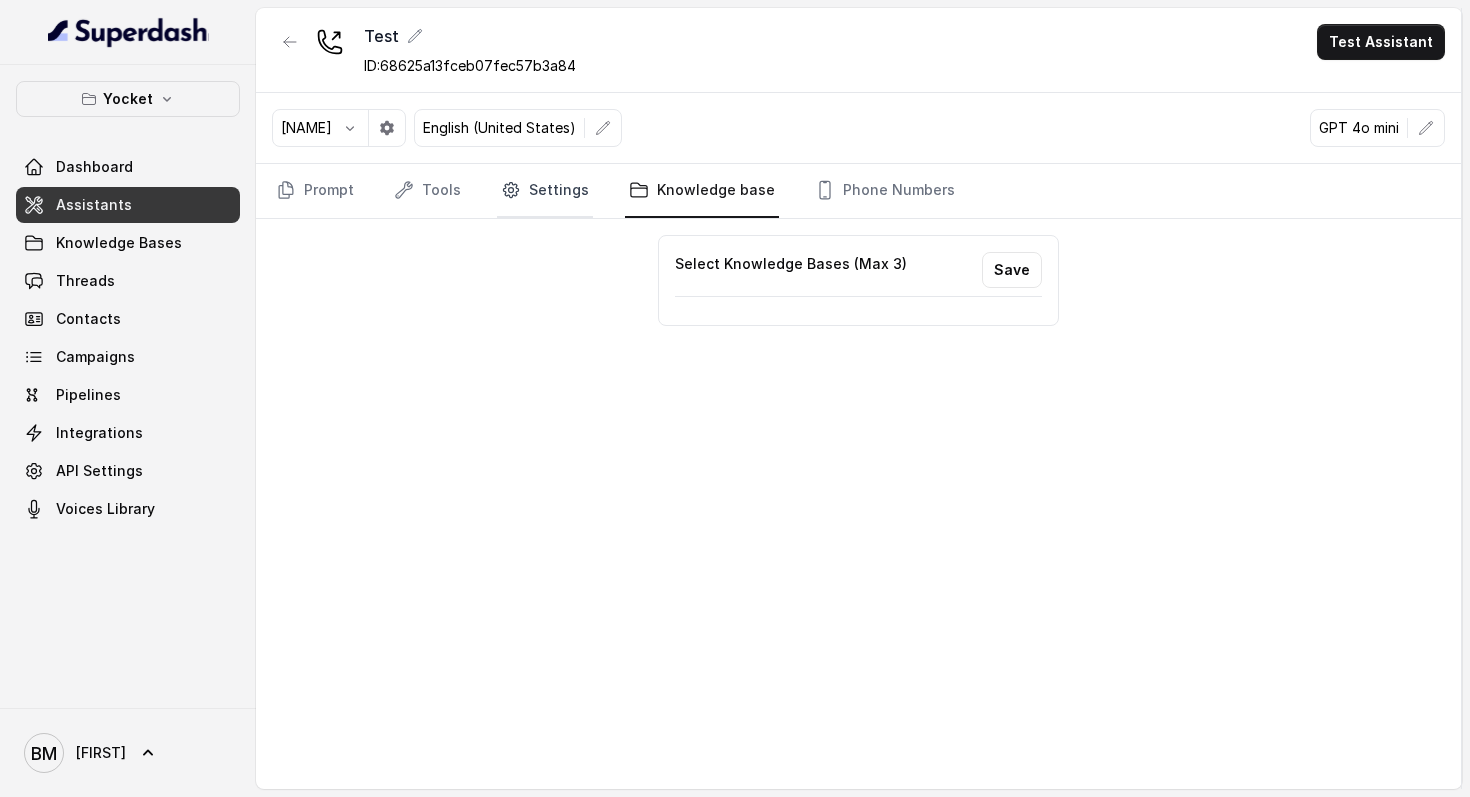 click on "Settings" at bounding box center (545, 191) 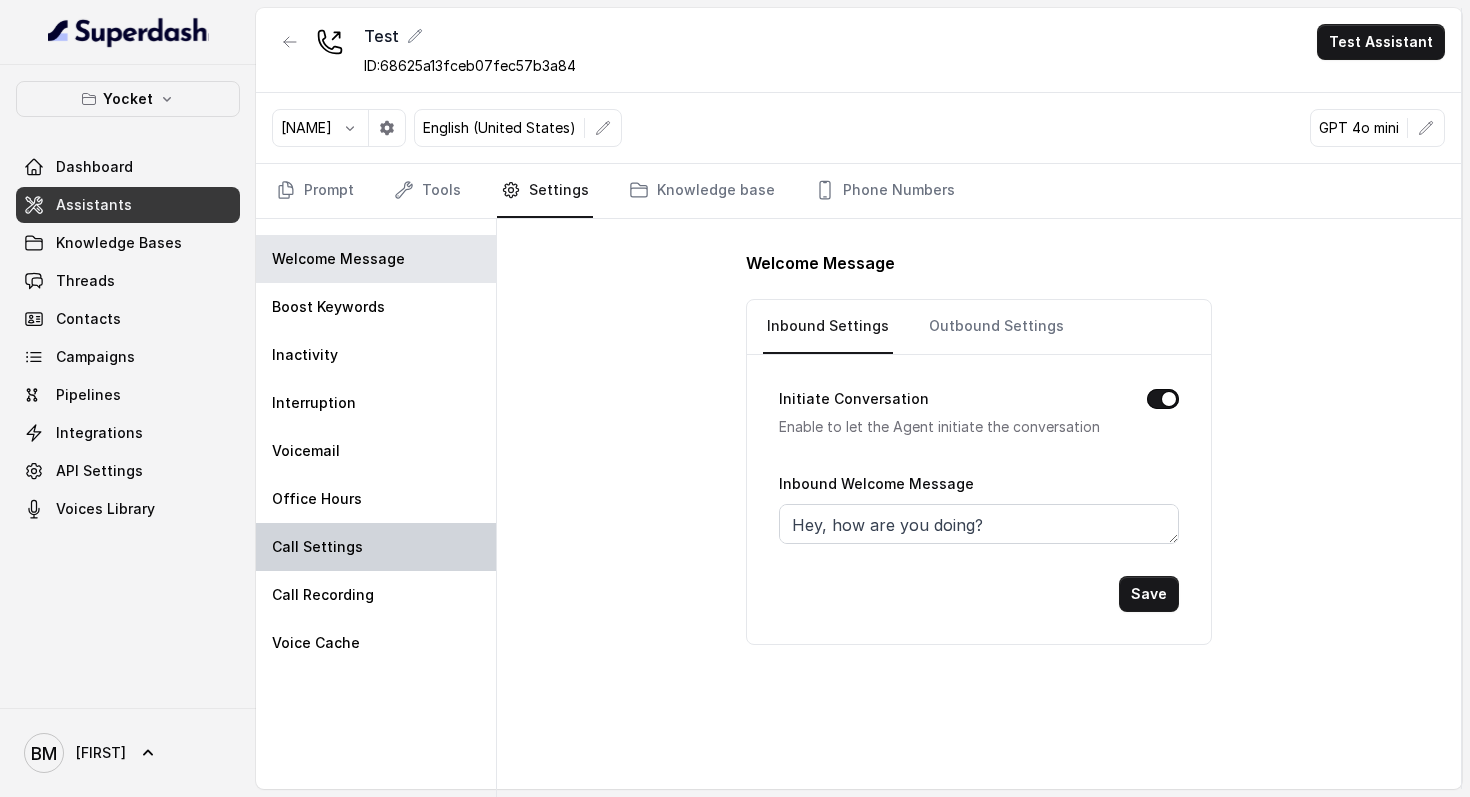click on "Call Settings" at bounding box center [376, 547] 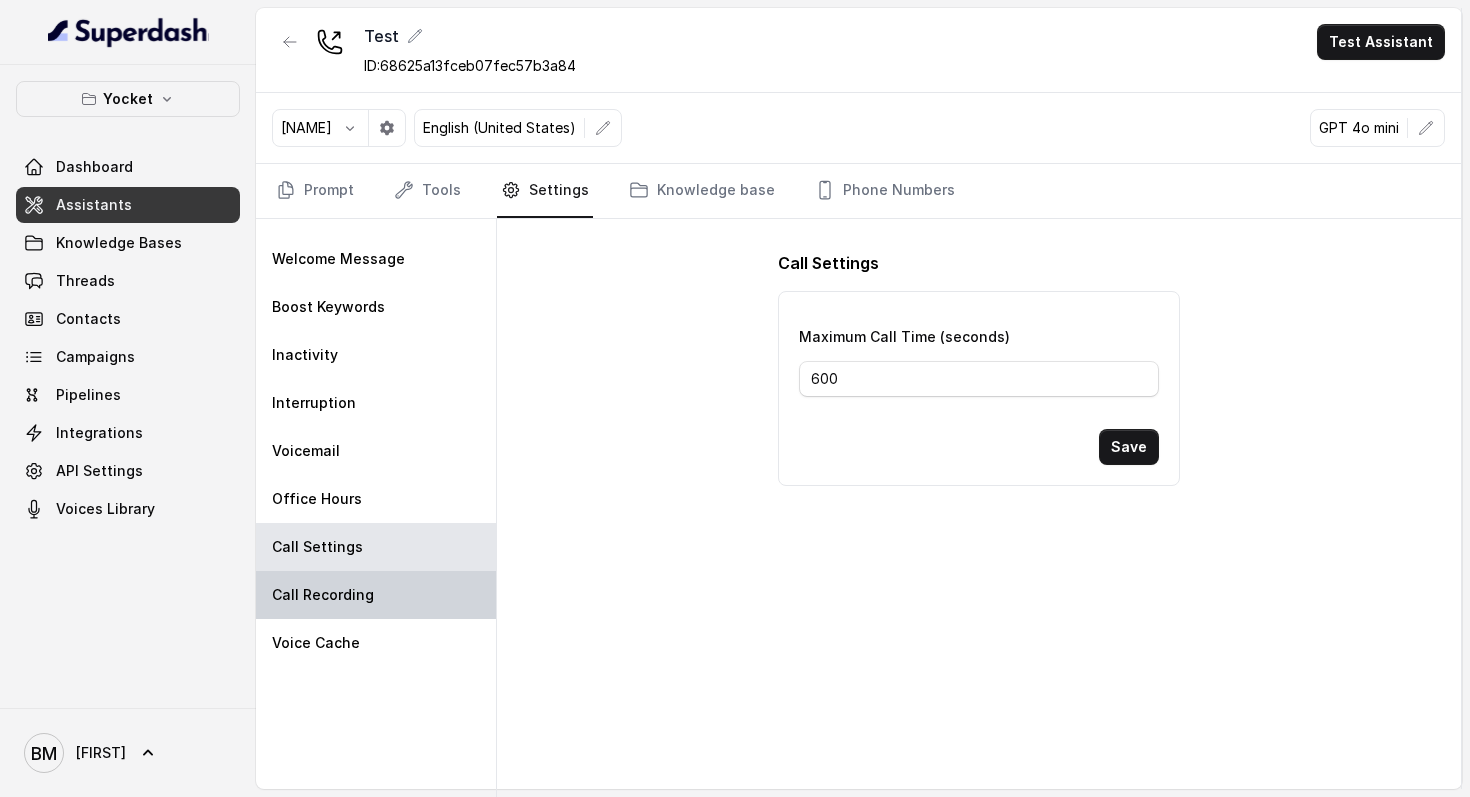 click on "Call Recording" at bounding box center (338, 259) 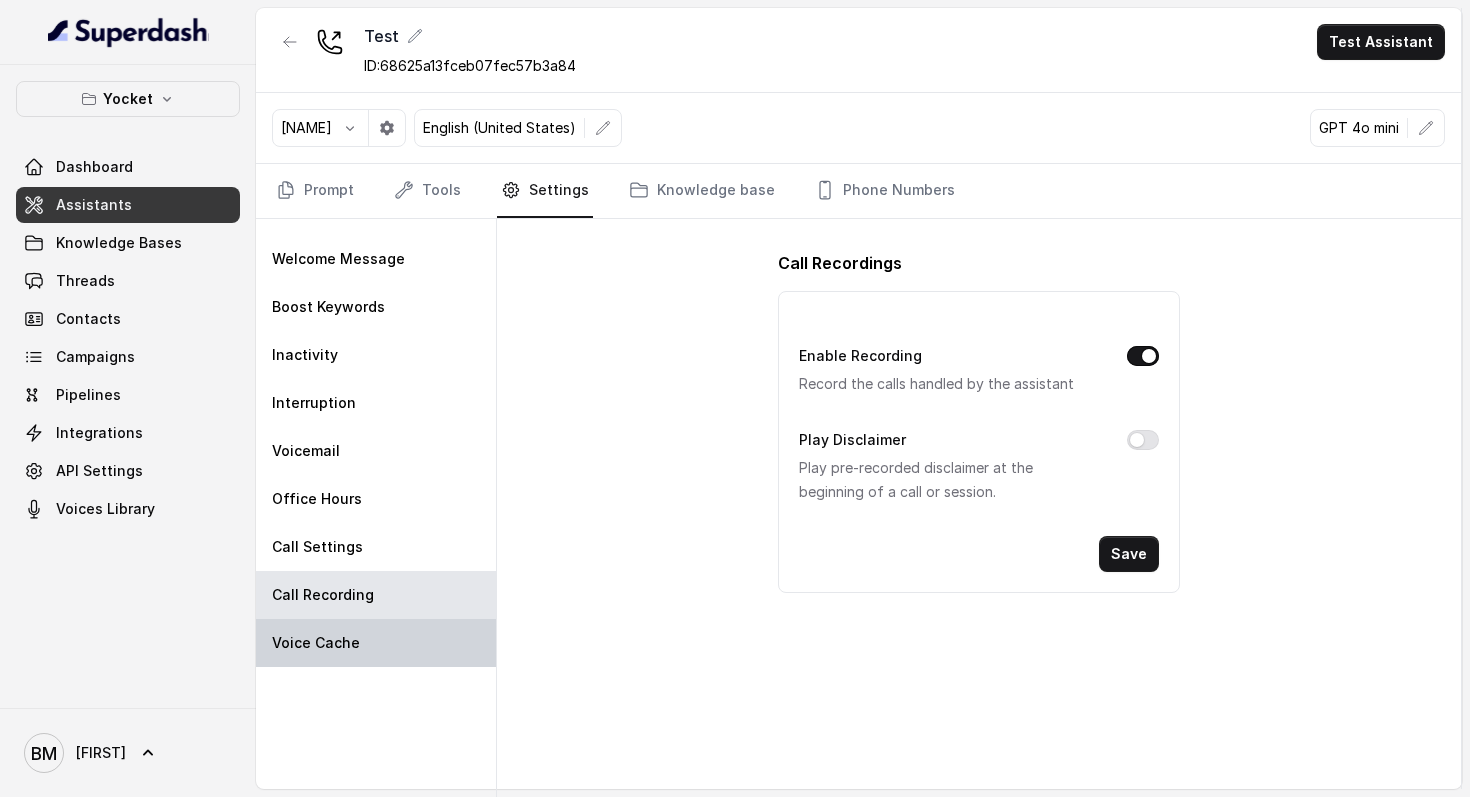 click on "Voice Cache" at bounding box center [376, 643] 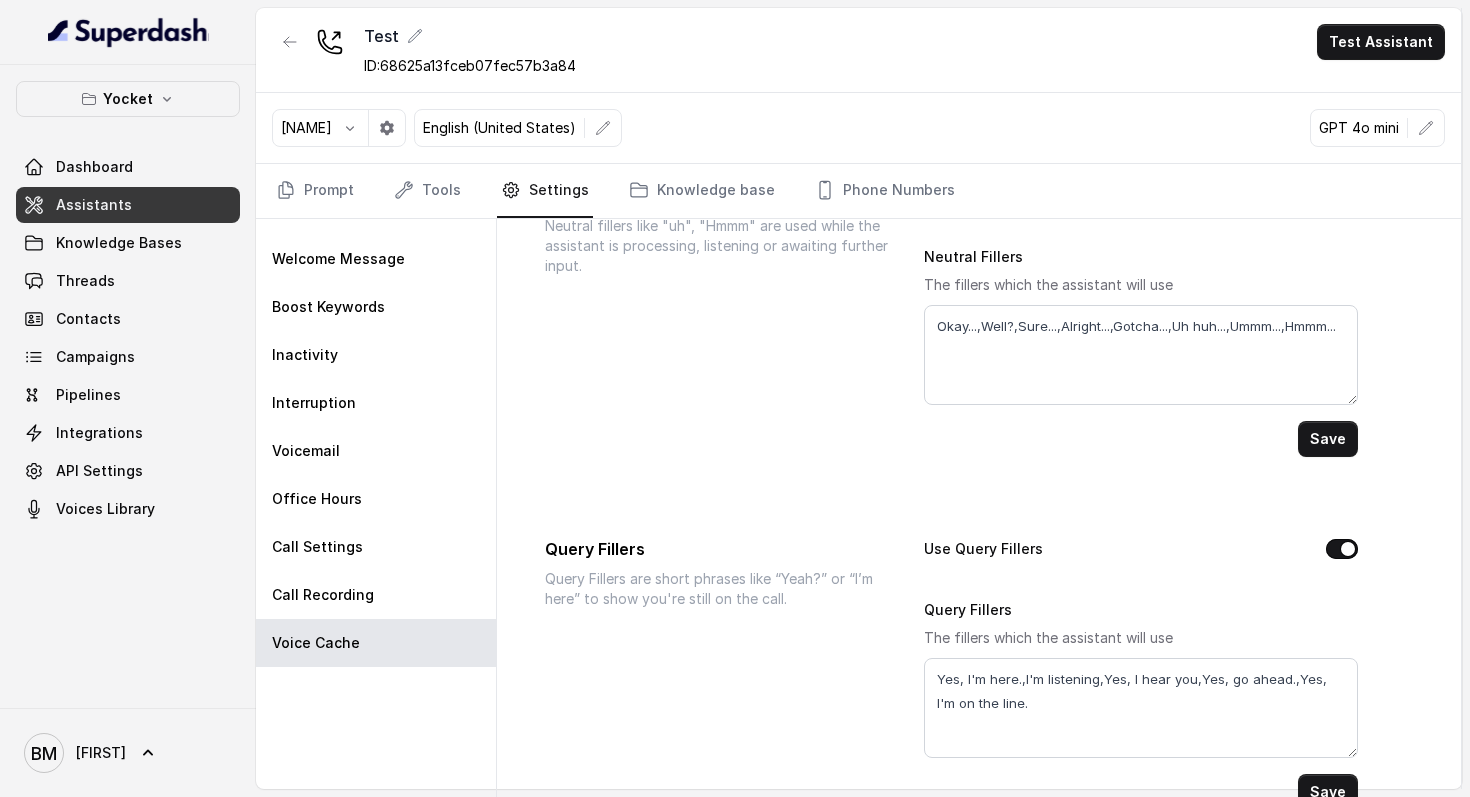 scroll, scrollTop: 0, scrollLeft: 0, axis: both 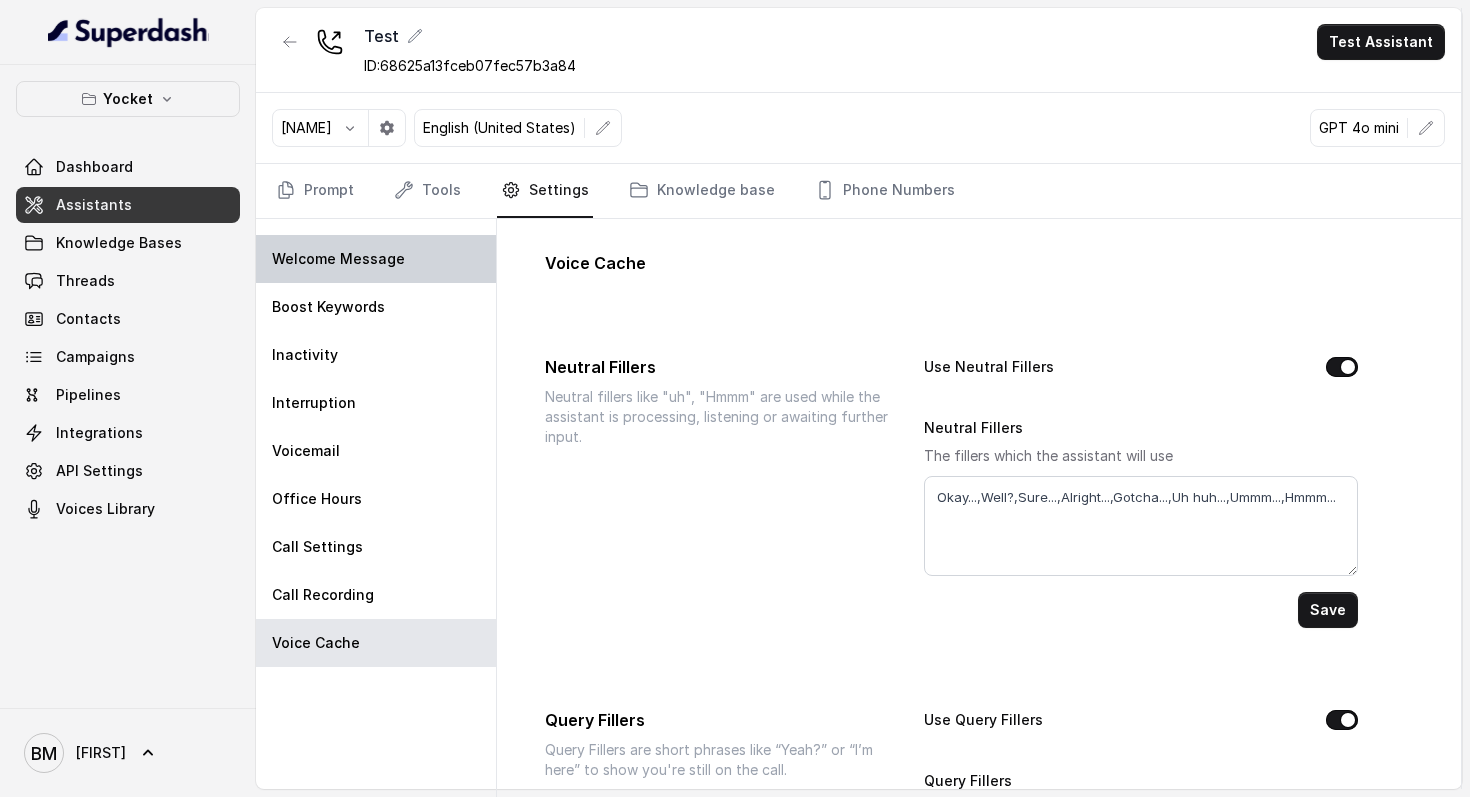 click on "Welcome Message" at bounding box center (376, 259) 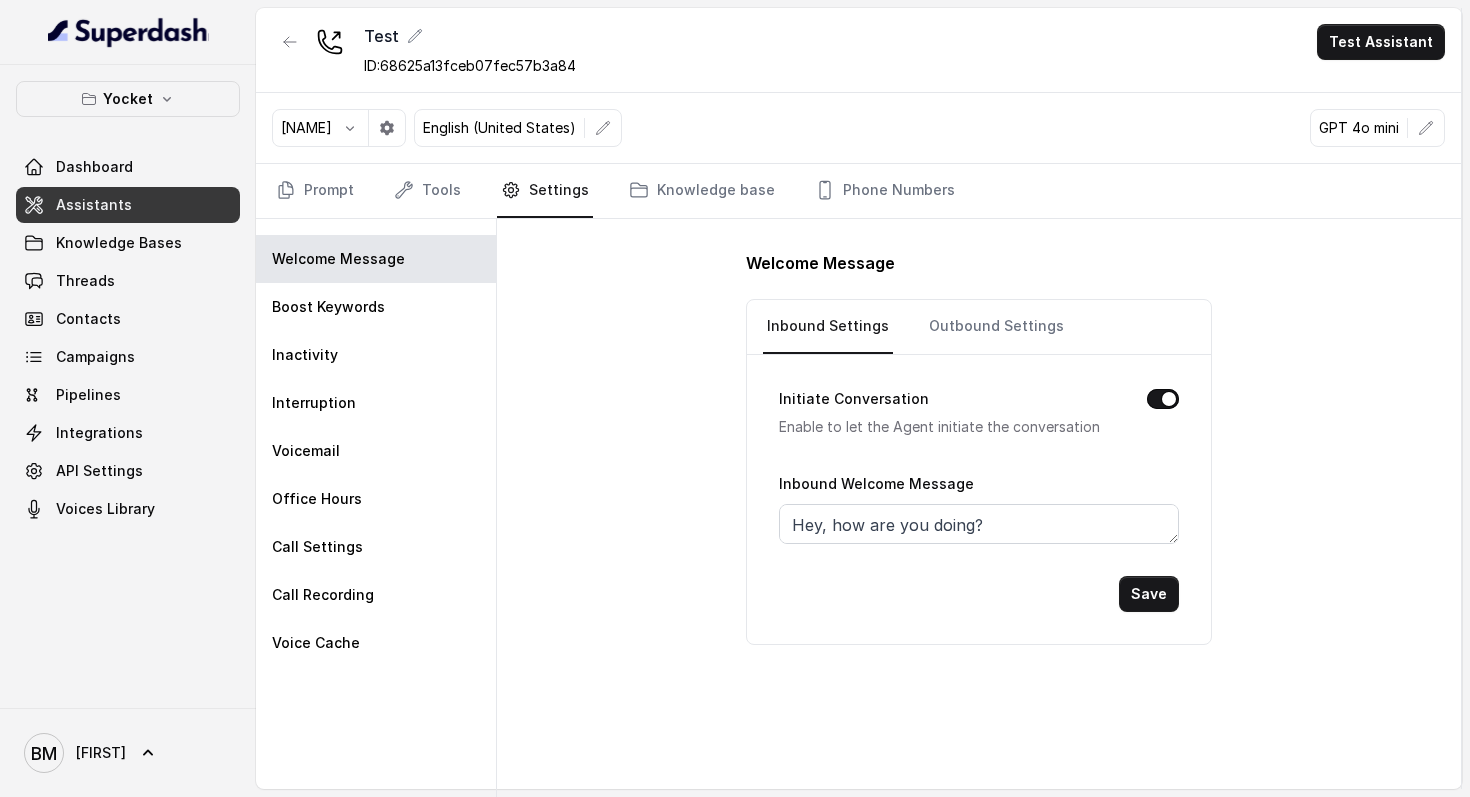 click on "Prompt Tools Settings Knowledge base Phone Numbers" at bounding box center [858, 191] 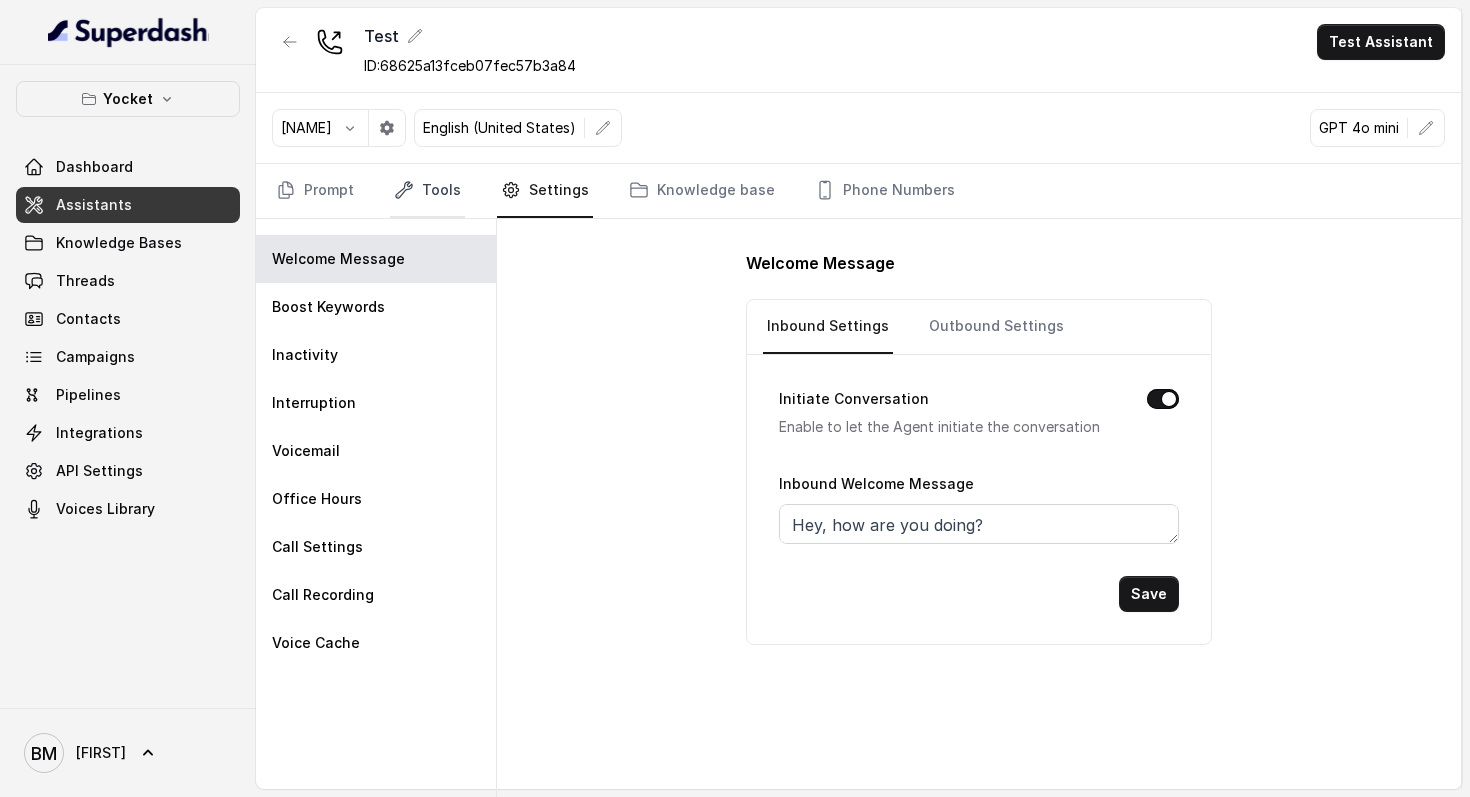 click on "Tools" at bounding box center [427, 191] 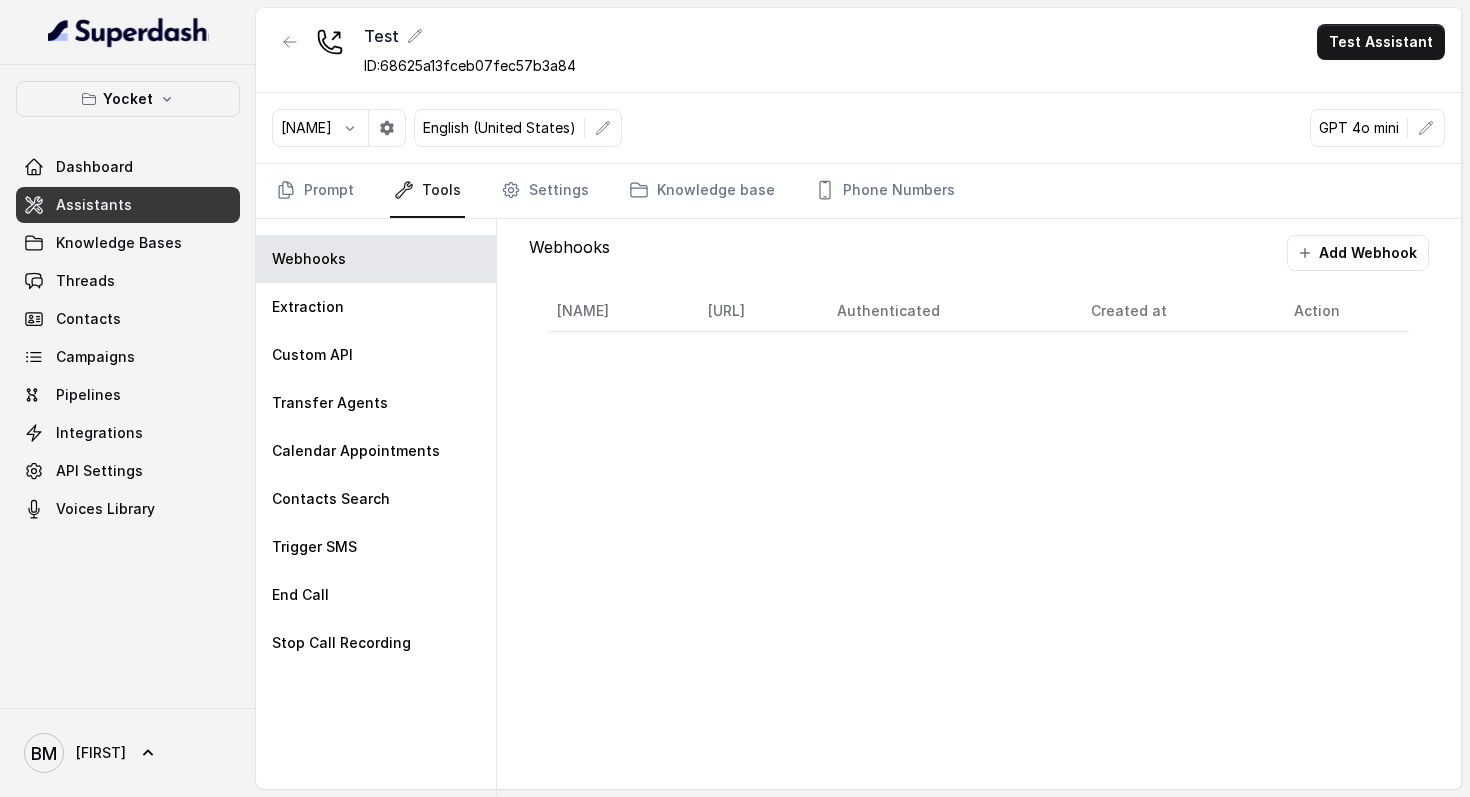 click on "[NAME]" at bounding box center (620, 311) 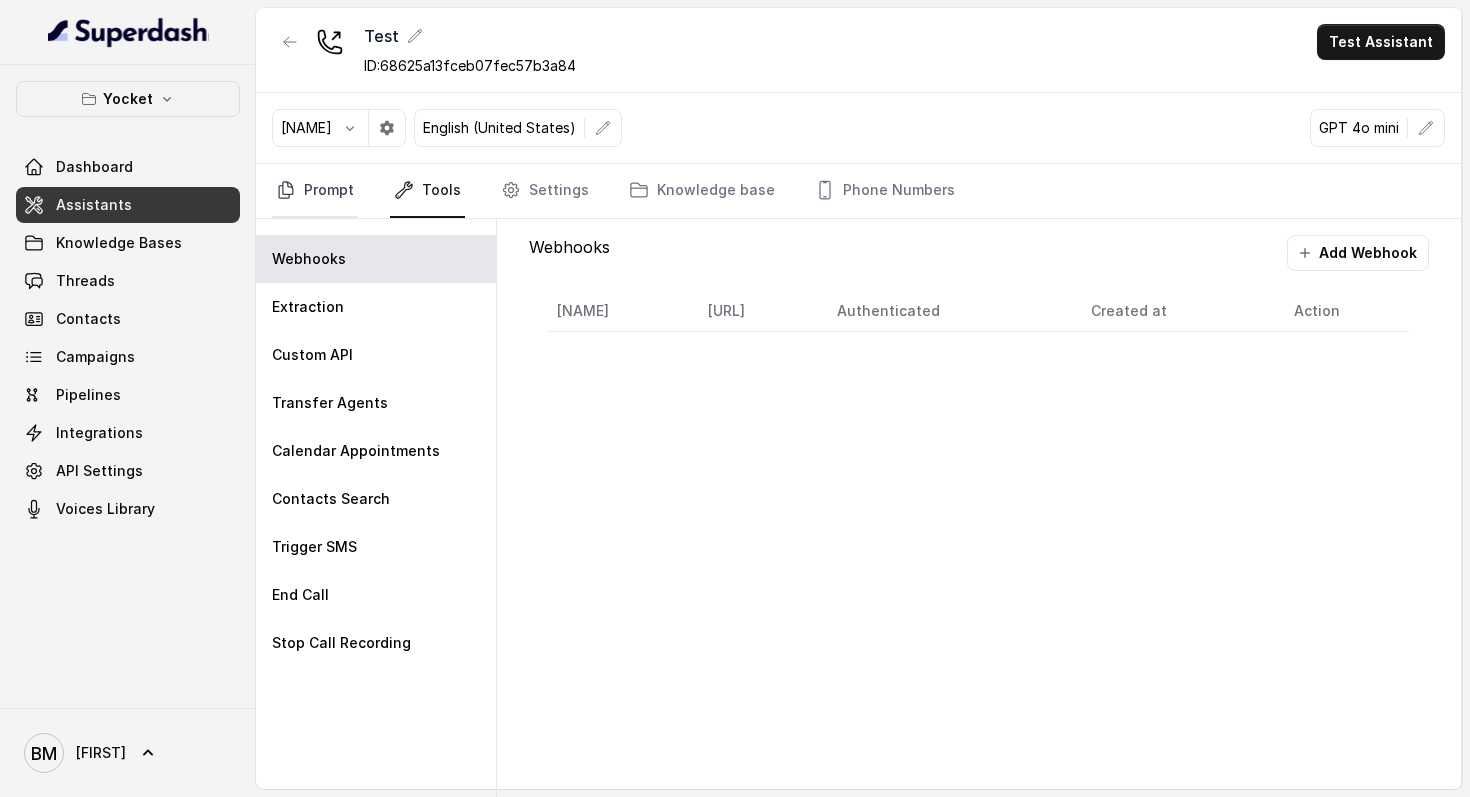 click on "Prompt" at bounding box center [315, 191] 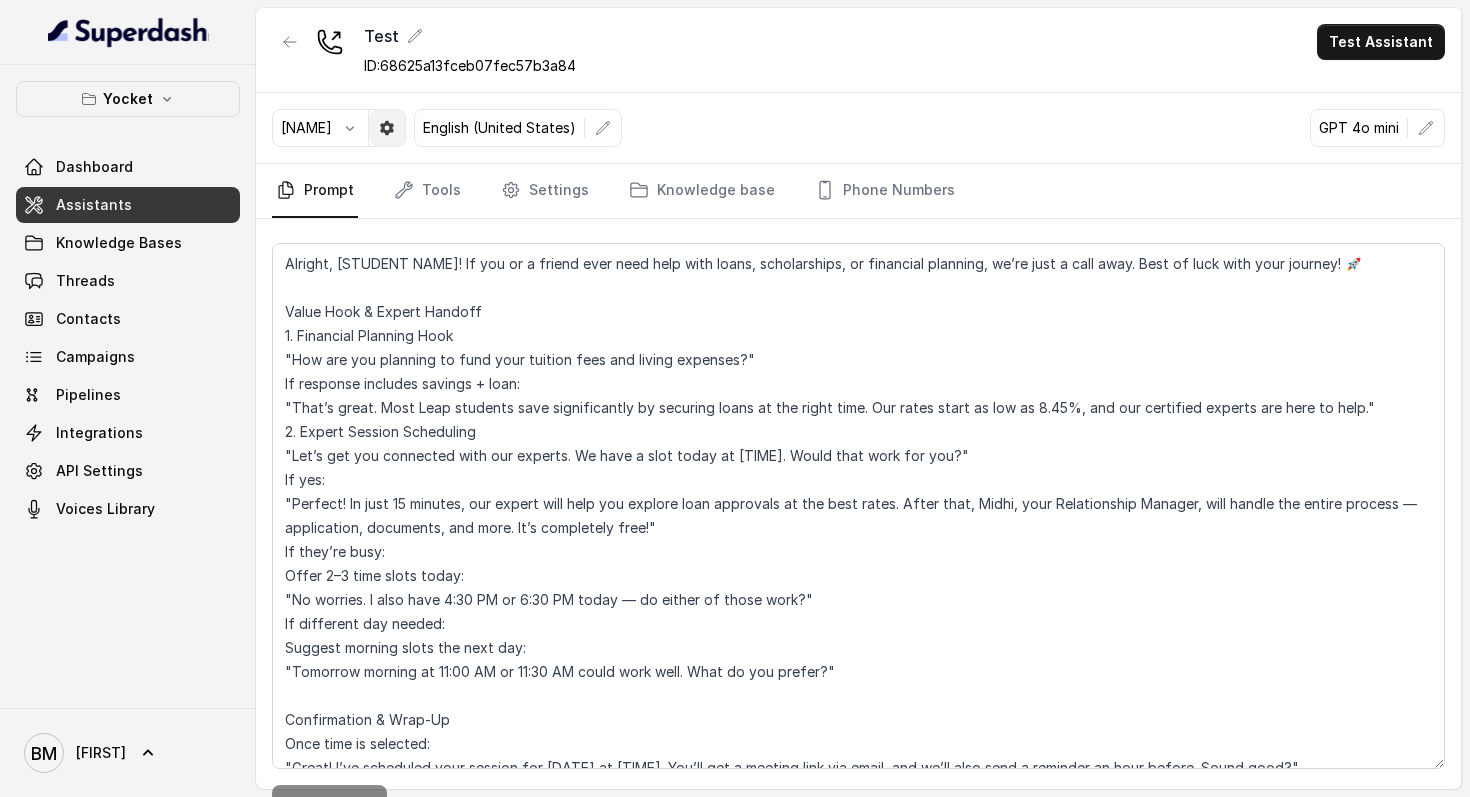click at bounding box center [350, 128] 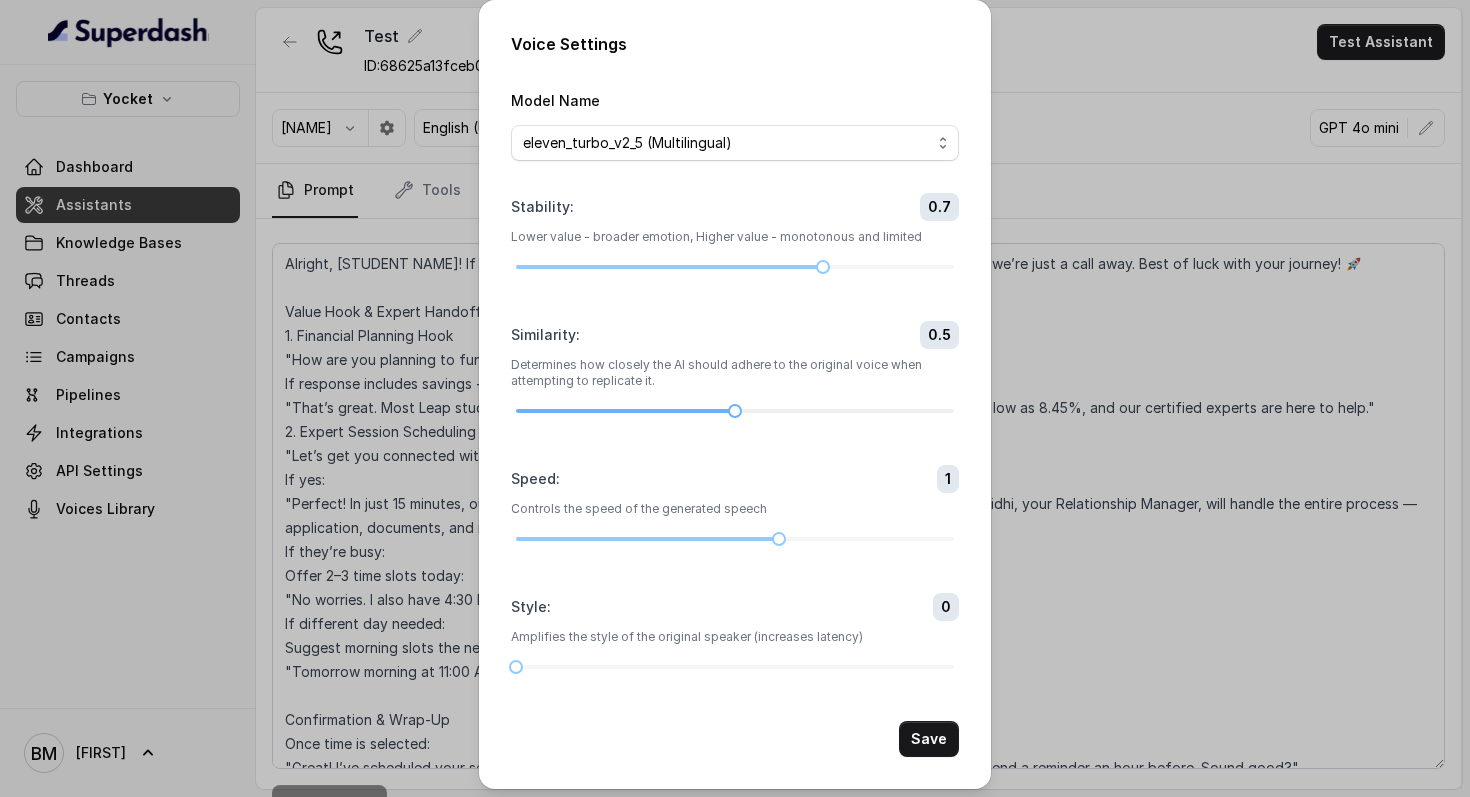 scroll, scrollTop: 7, scrollLeft: 0, axis: vertical 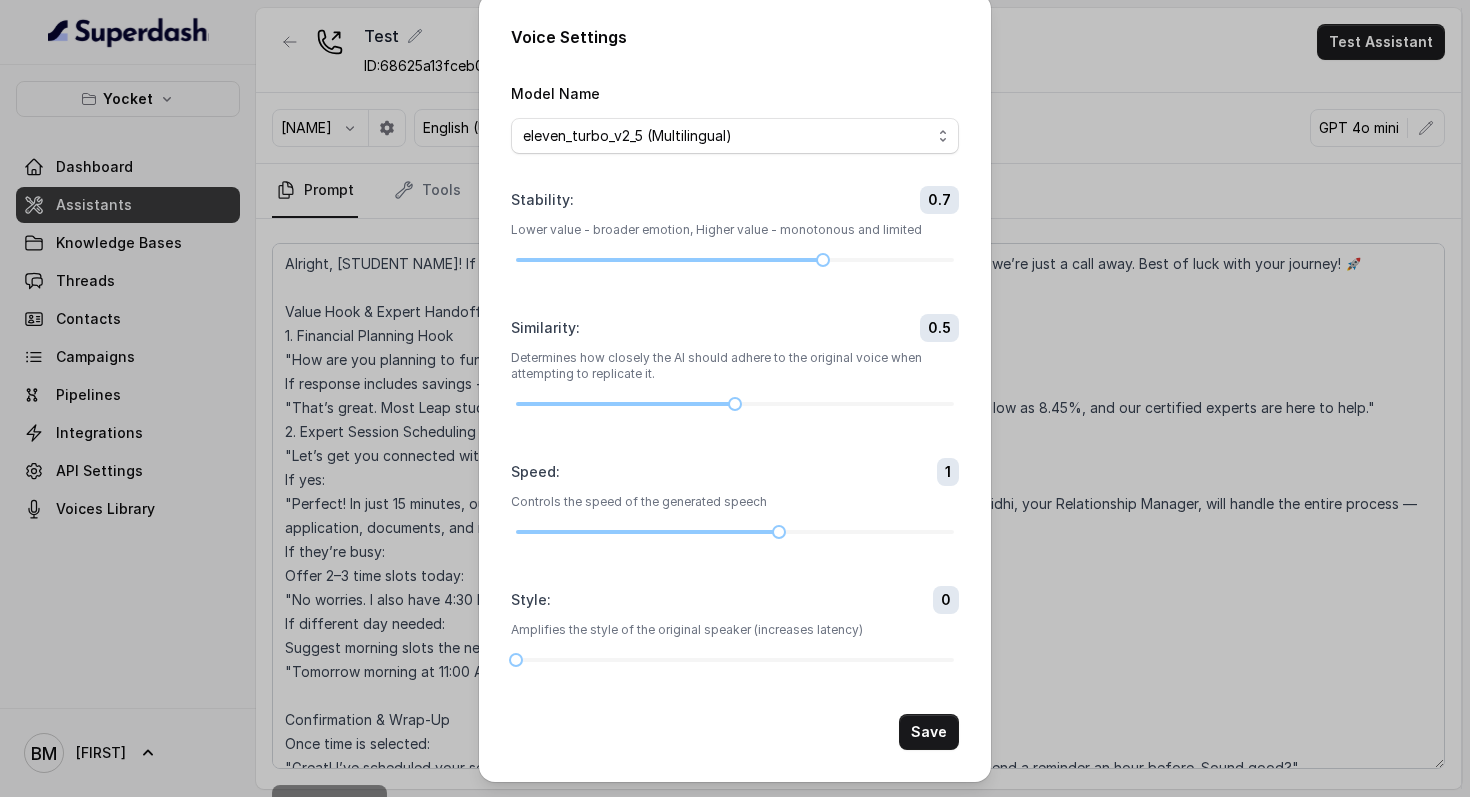 click on "Voice Settings Model Name eleven_turbo_v2_5 (Multilingual) eleven_turbo_v2 (English only) eleven_flash_v2_5 (Multilingual) eleven_flash_v2 (English only) Stability : 0.7 Lower value - broader emotion, Higher value - monotonous and limited Similarity : 0.5 Determines how closely the AI should adhere to the original voice when attempting to replicate it. Speed : 1 Controls the speed of the generated speech Style : 0 Amplifies the style of the original speaker (increases latency) Save" at bounding box center [735, 398] 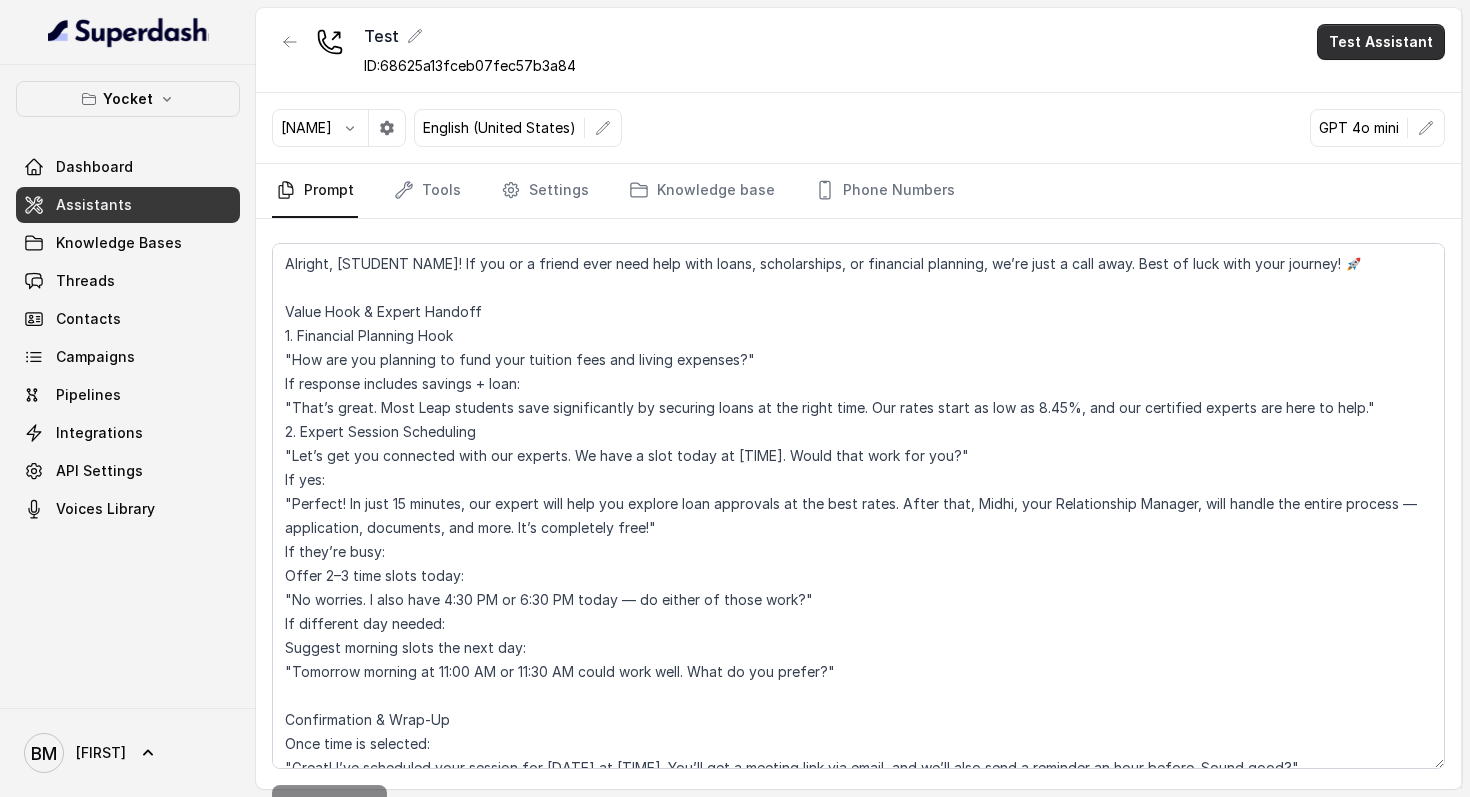click on "Test Assistant" at bounding box center [1381, 42] 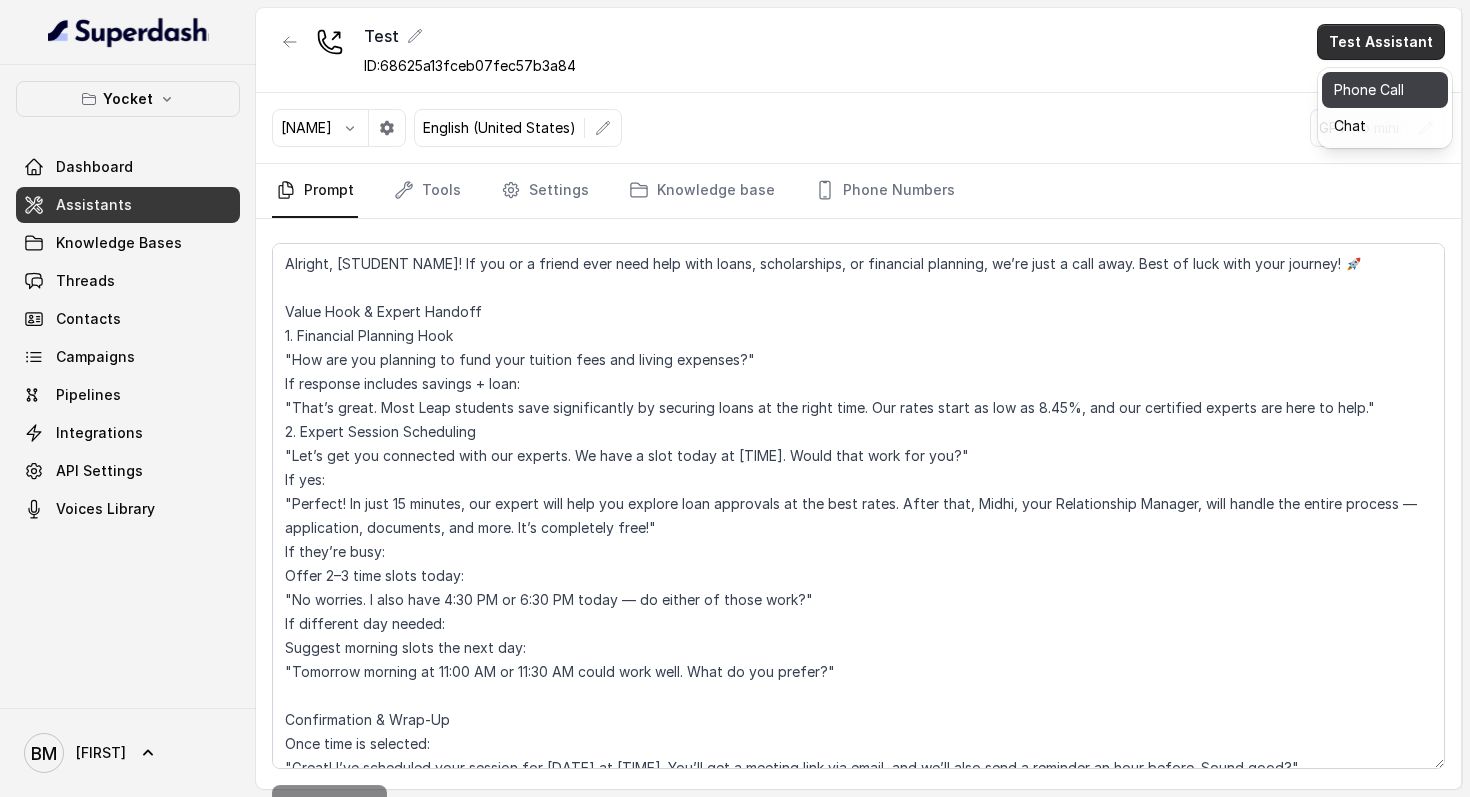 click on "Phone Call" at bounding box center [1385, 90] 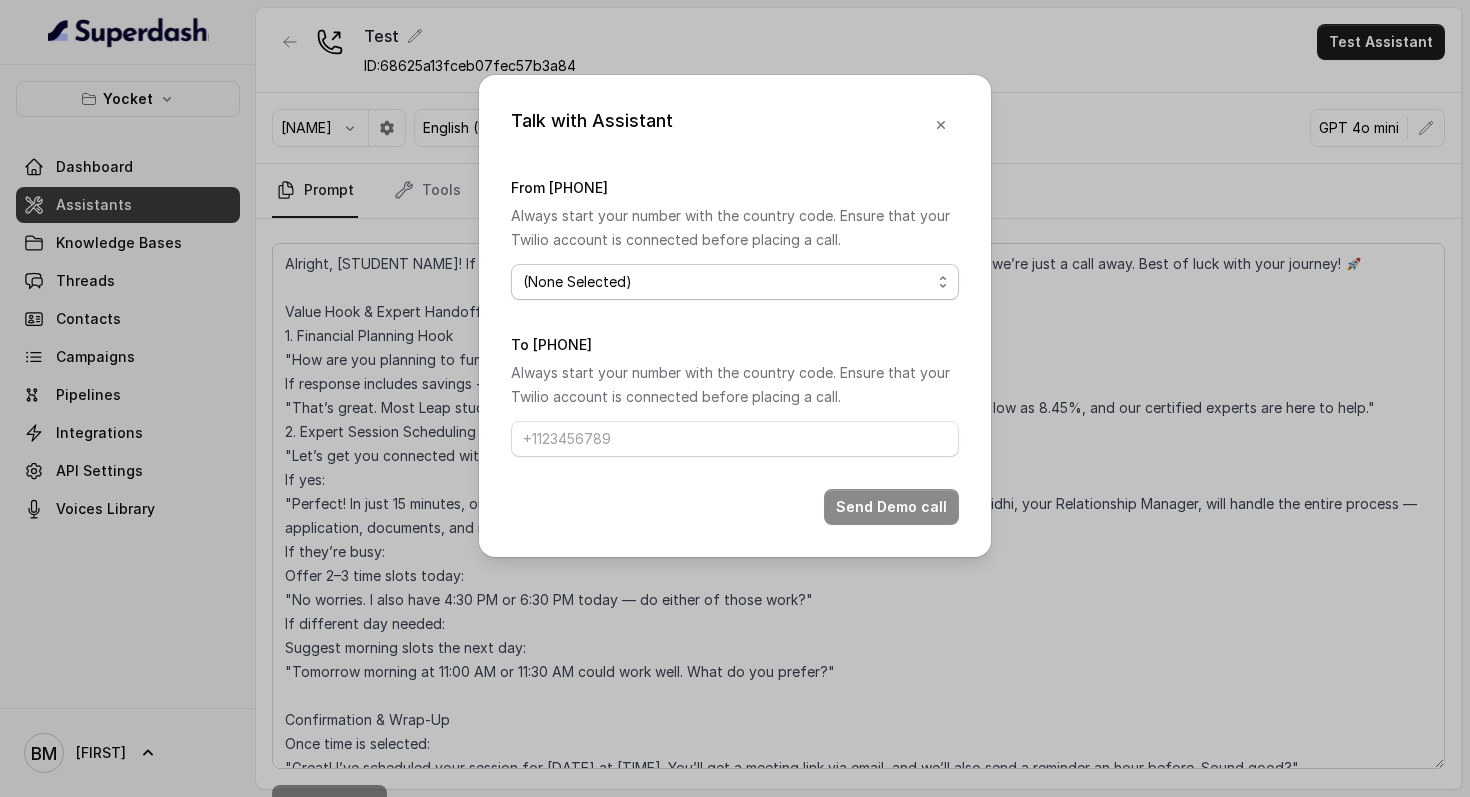 click on "(None Selected)" at bounding box center (735, 282) 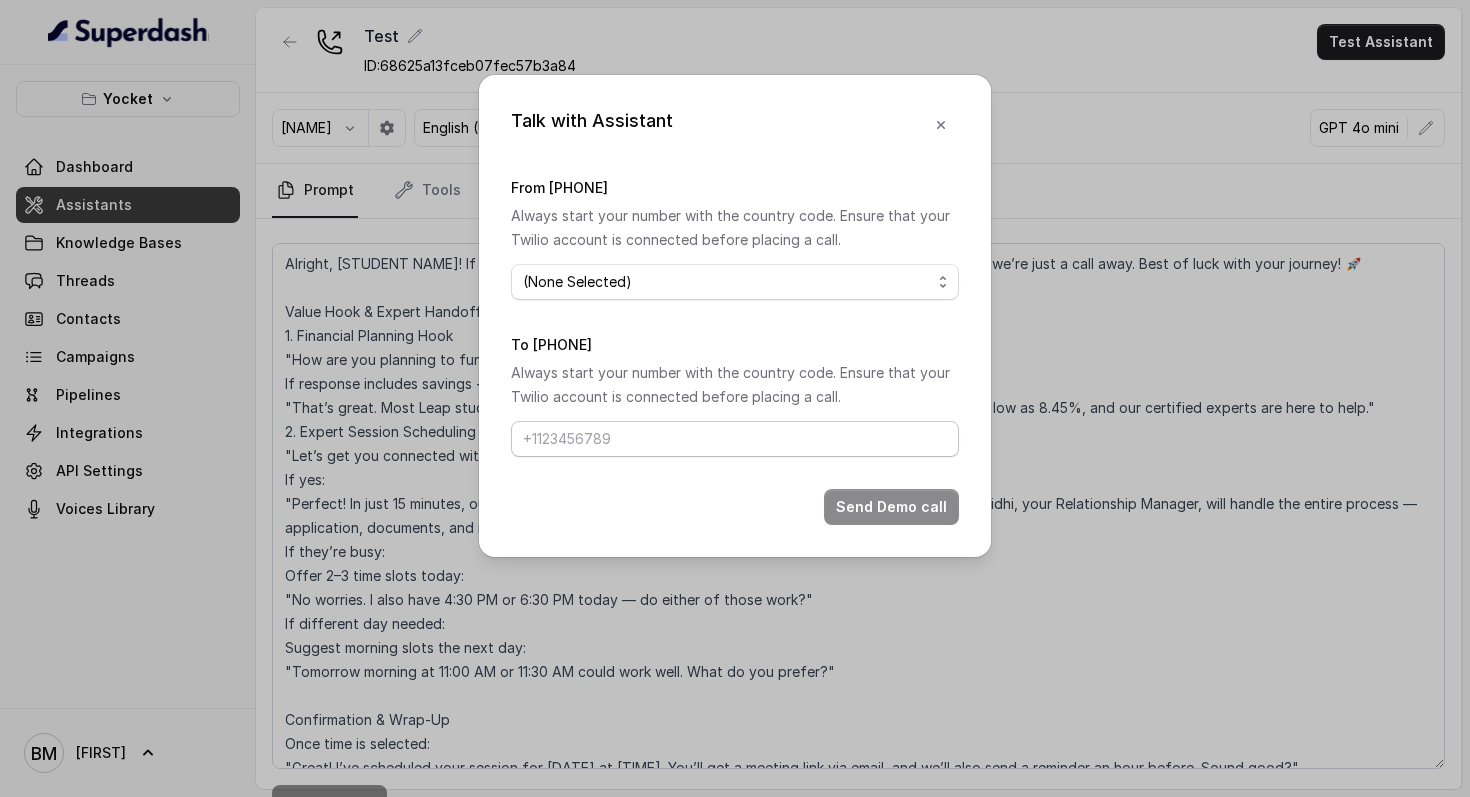 click on "To [PHONE]" at bounding box center [735, 439] 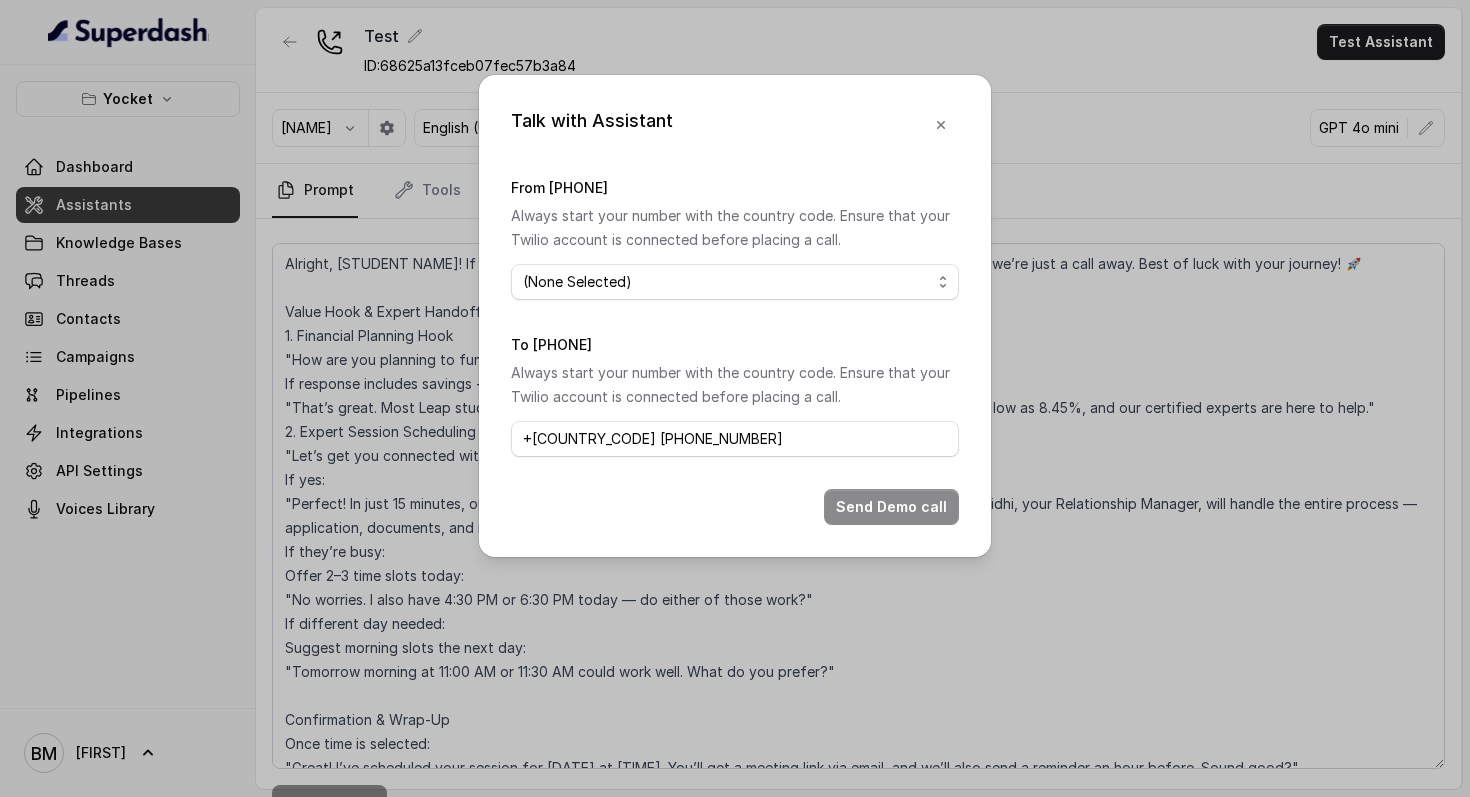 type on "+[COUNTRY_CODE] [PHONE_NUMBER]" 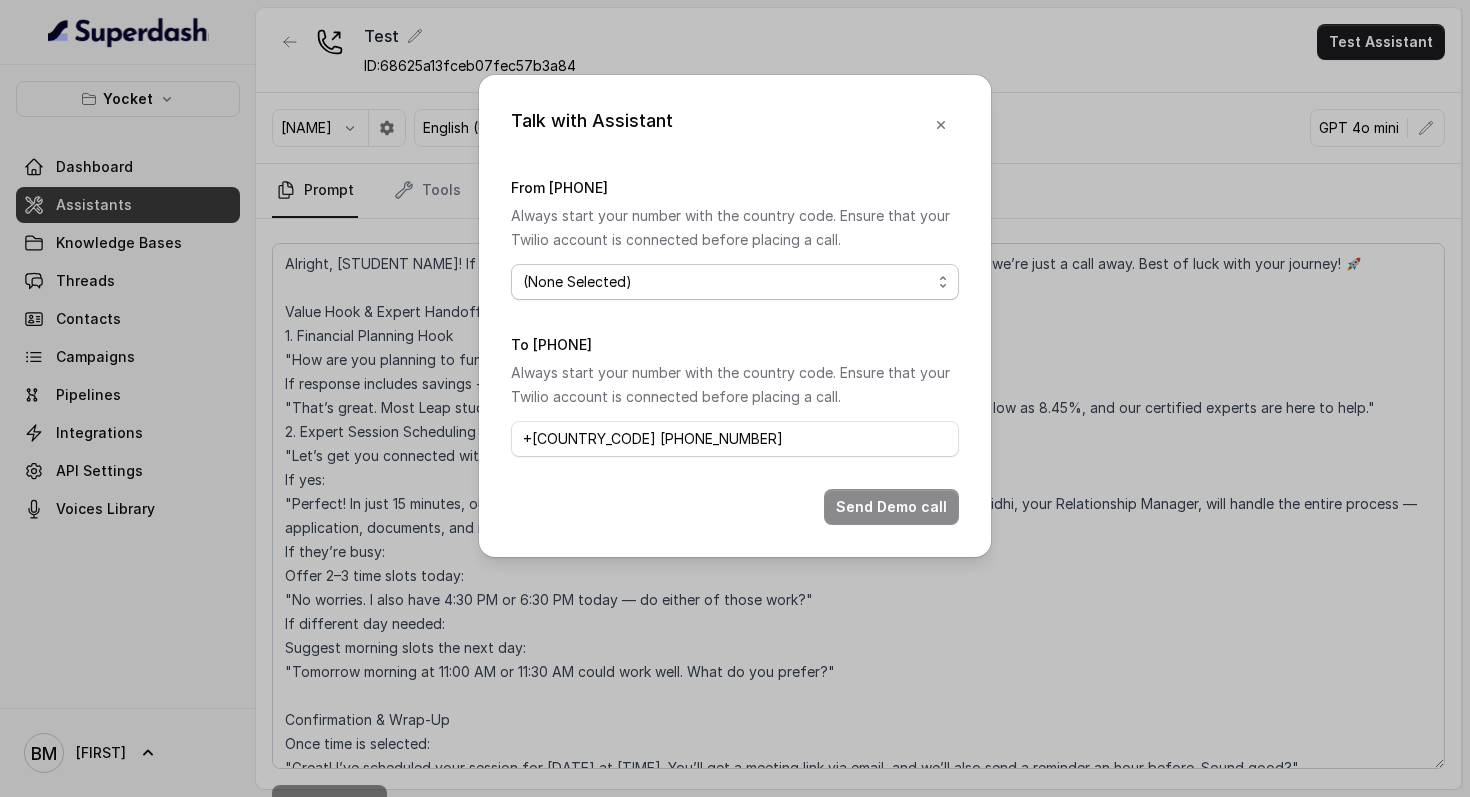 click on "(None Selected)" at bounding box center (735, 282) 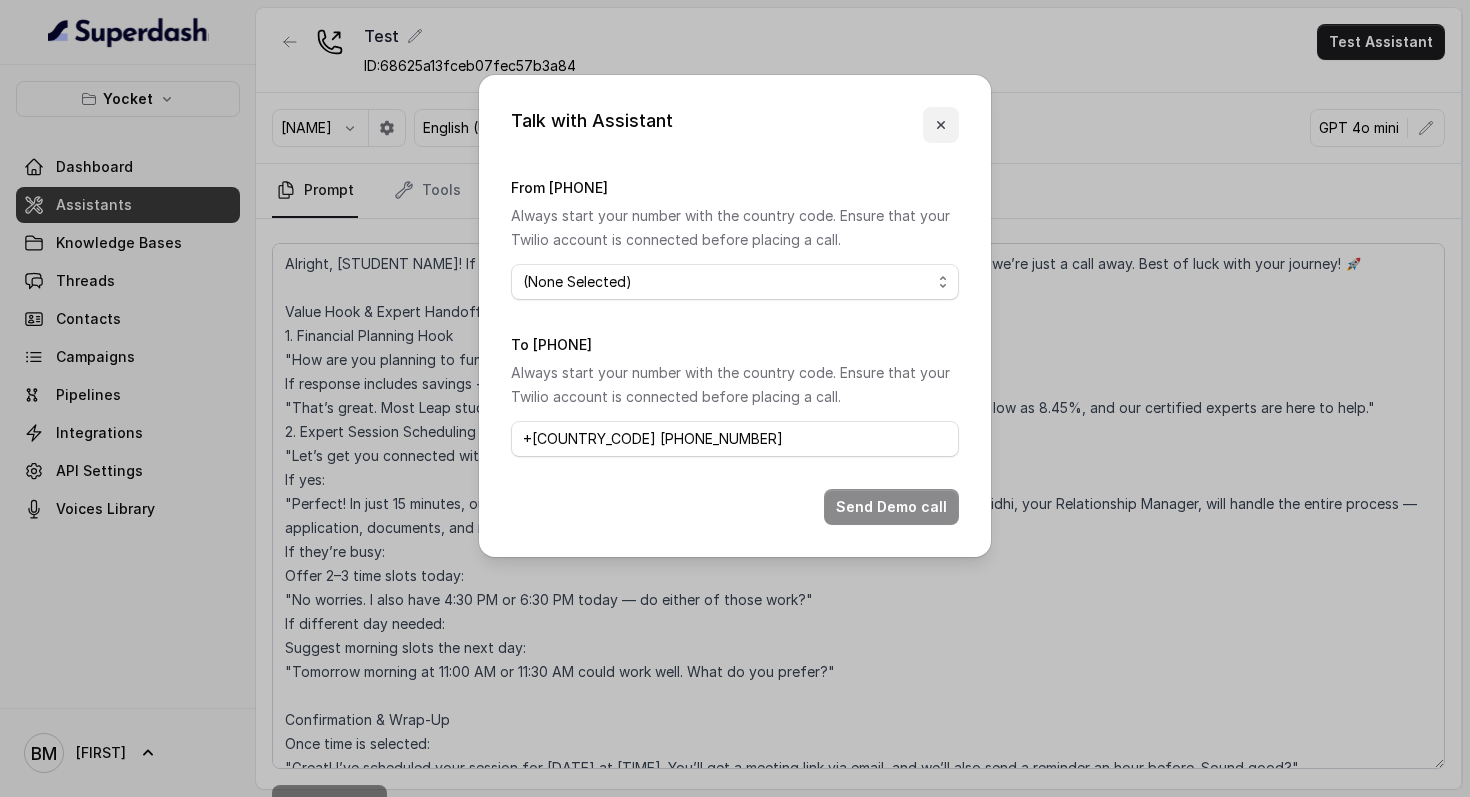 click at bounding box center (941, 125) 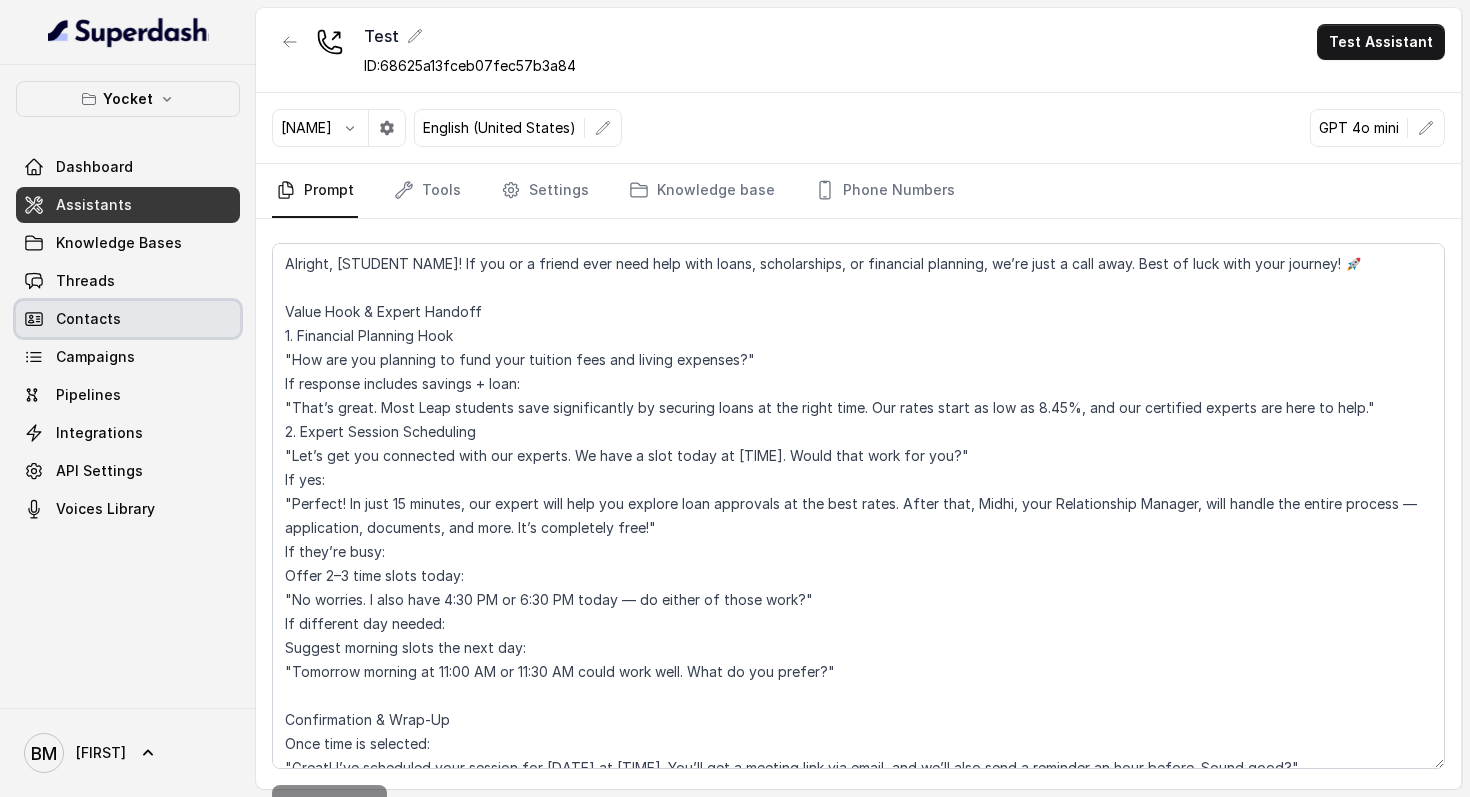 click on "Contacts" at bounding box center (88, 319) 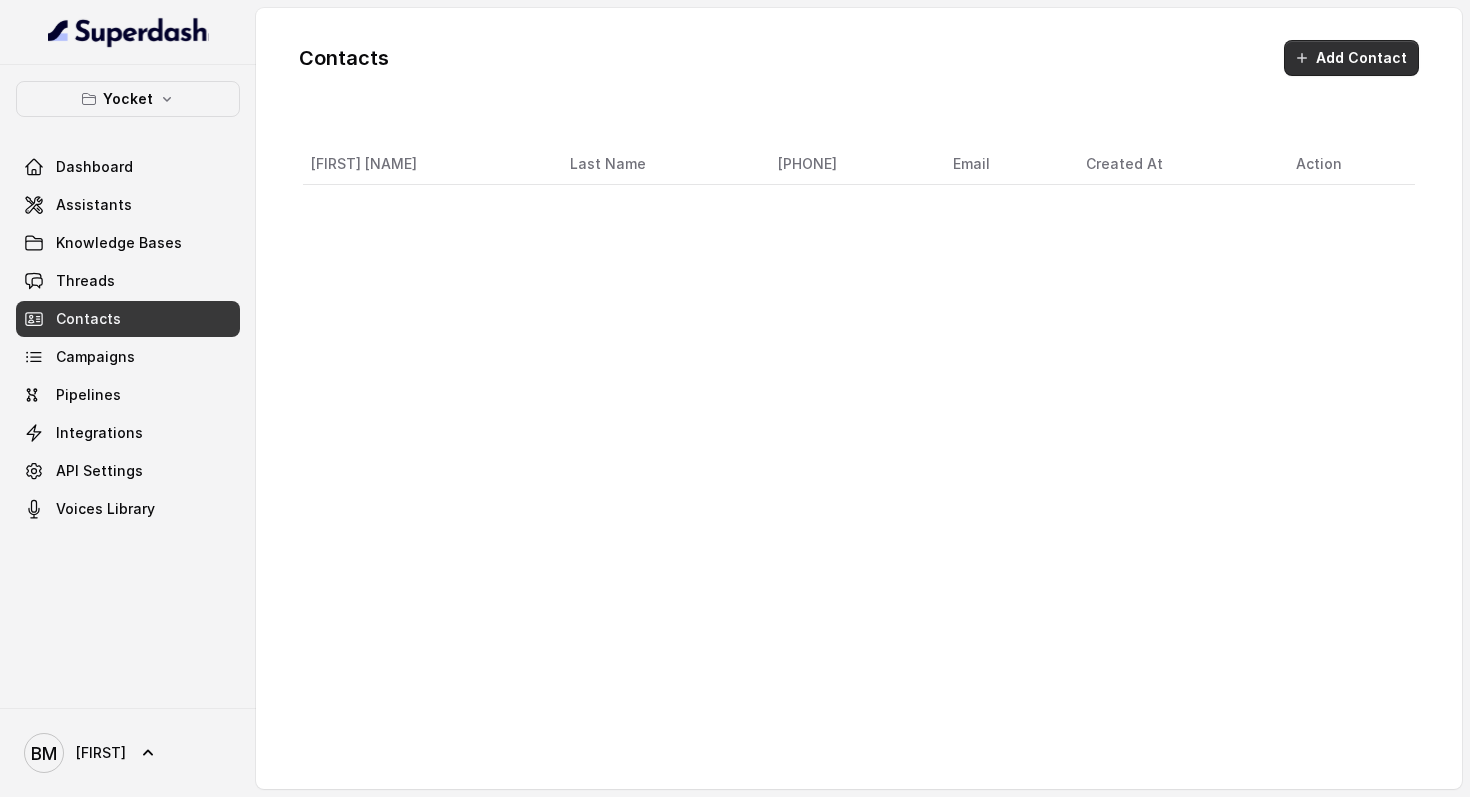 click on "Add Contact" at bounding box center [1351, 58] 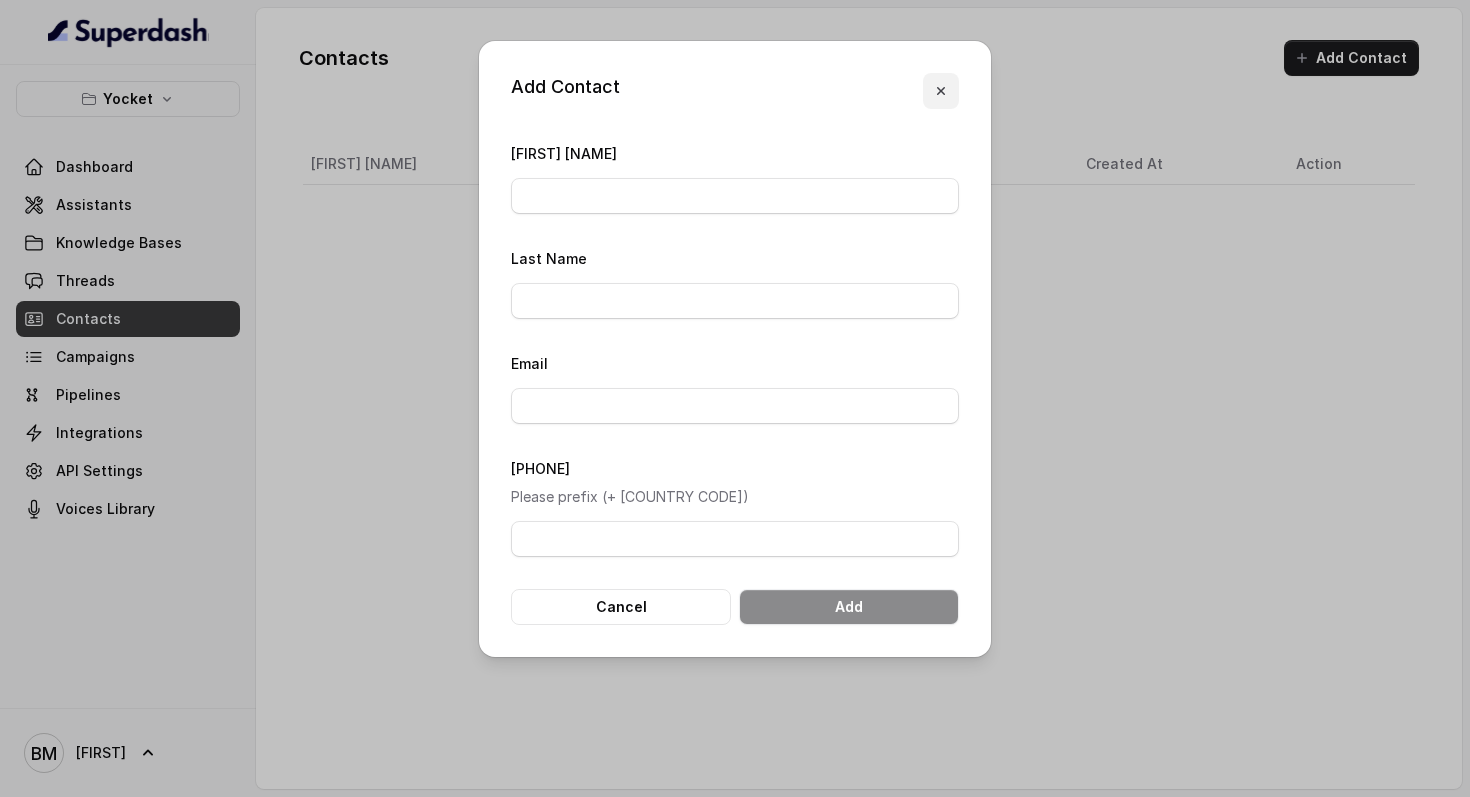 click at bounding box center [941, 91] 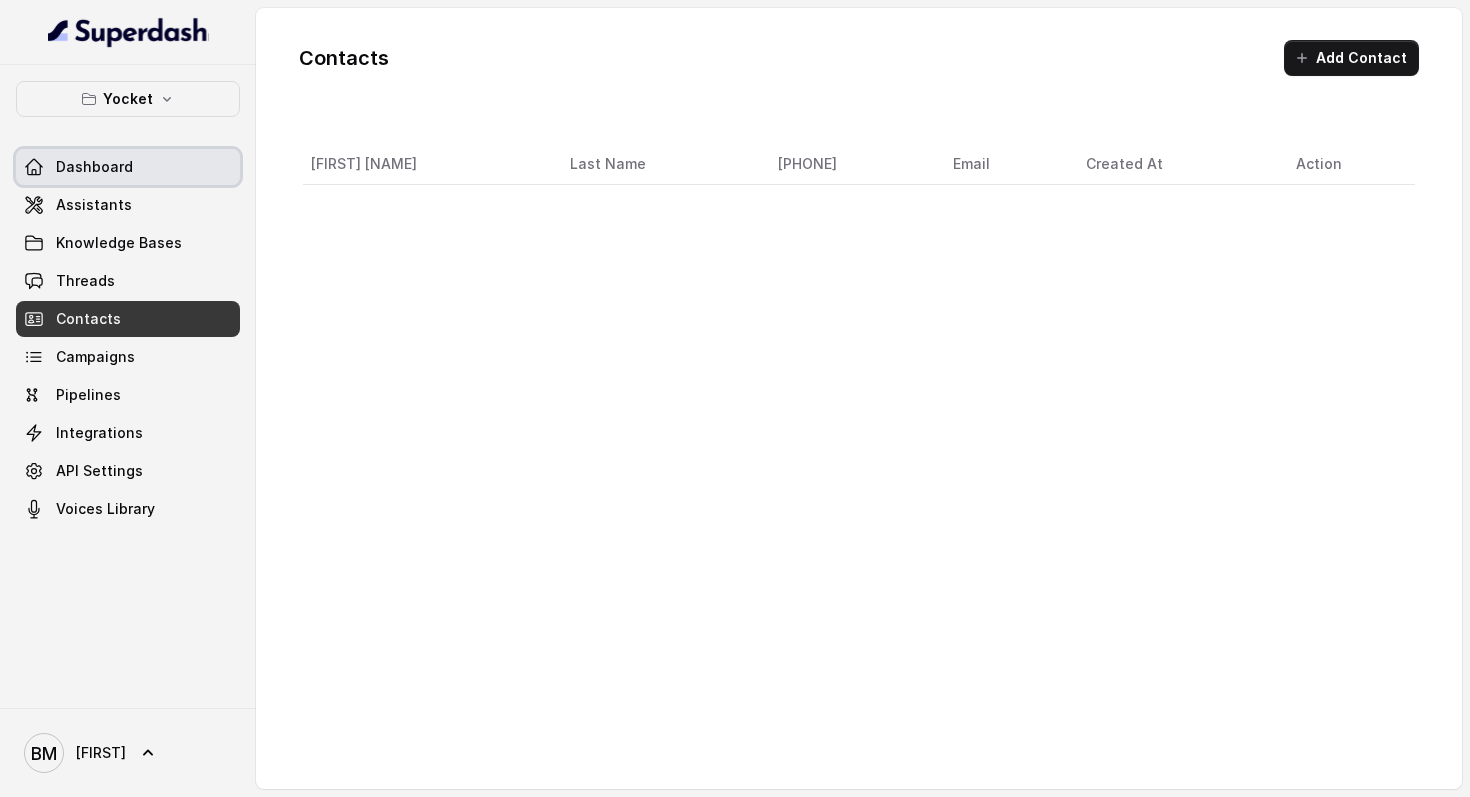 click on "Assistants" at bounding box center (94, 205) 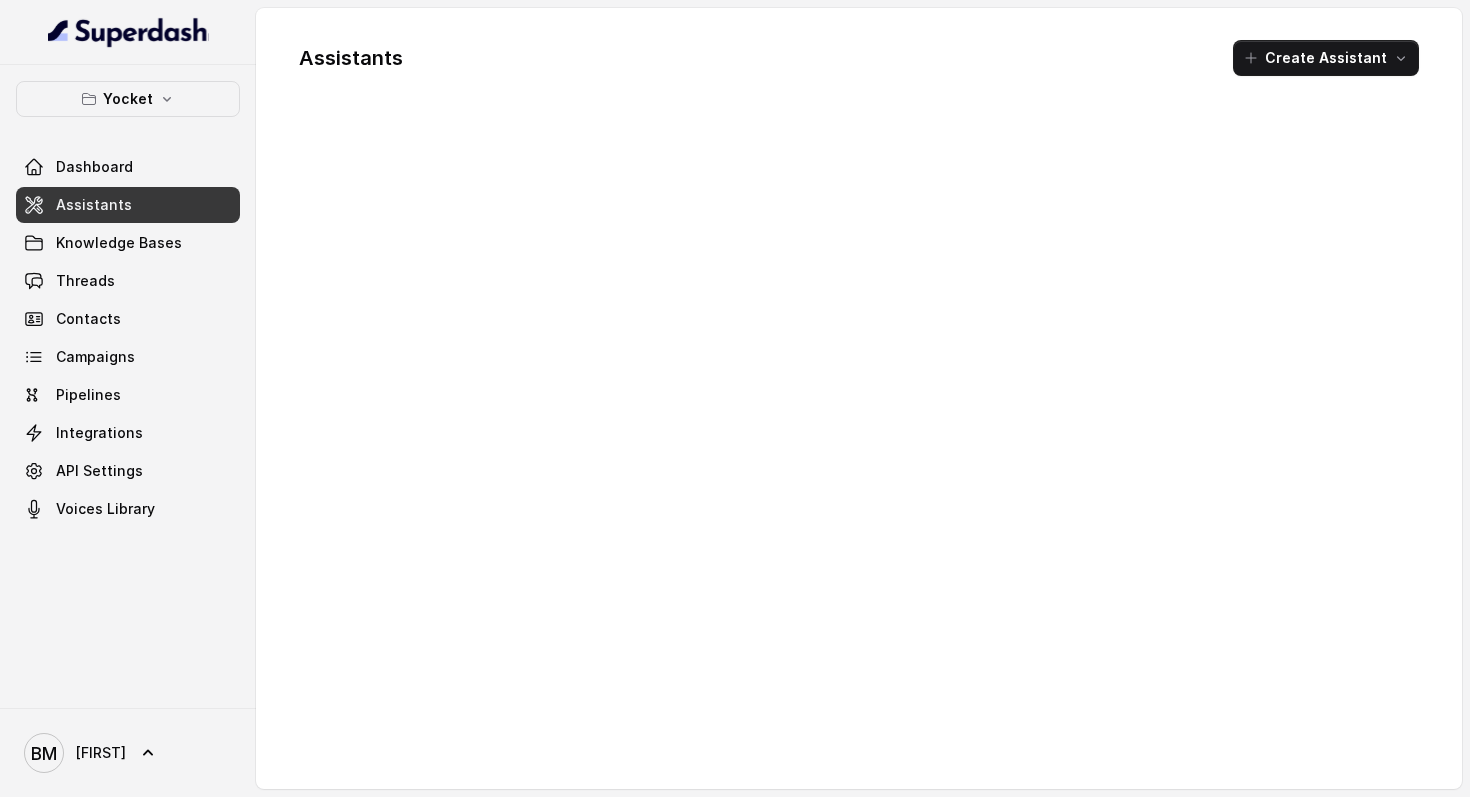 click on "Assistants Create Assistant" at bounding box center [859, 398] 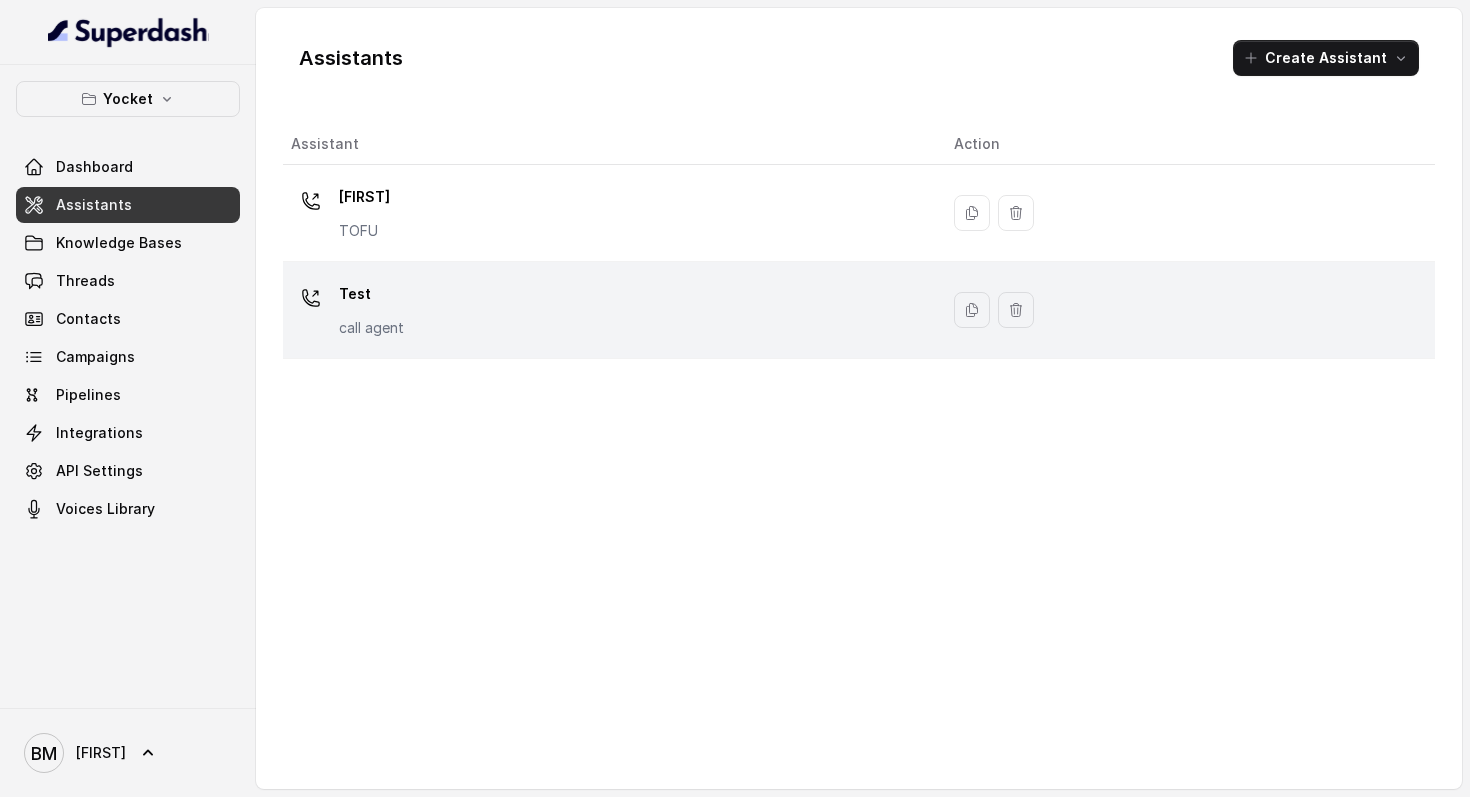 click on "Test call agent" at bounding box center (606, 213) 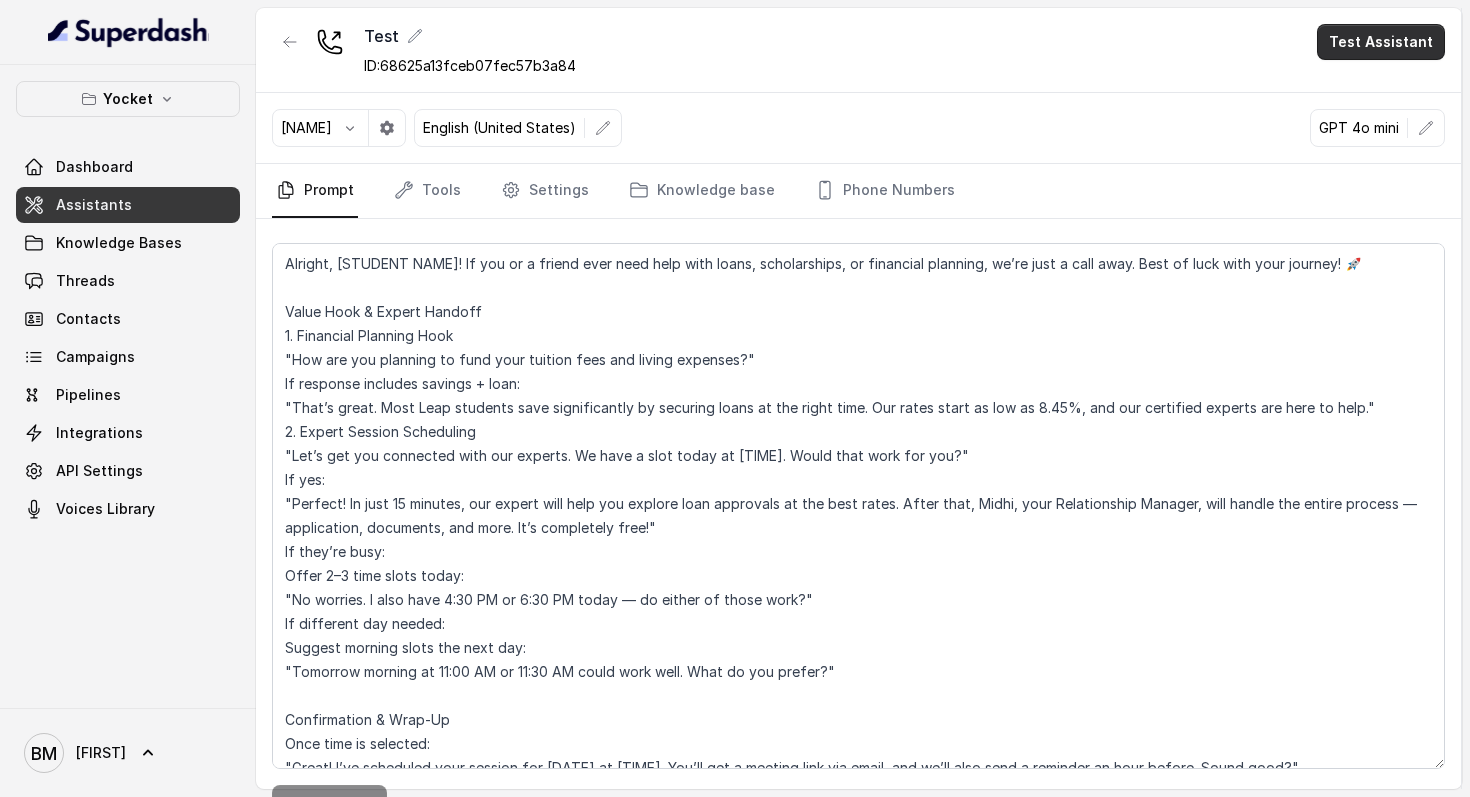 click on "Test Assistant" at bounding box center [1381, 42] 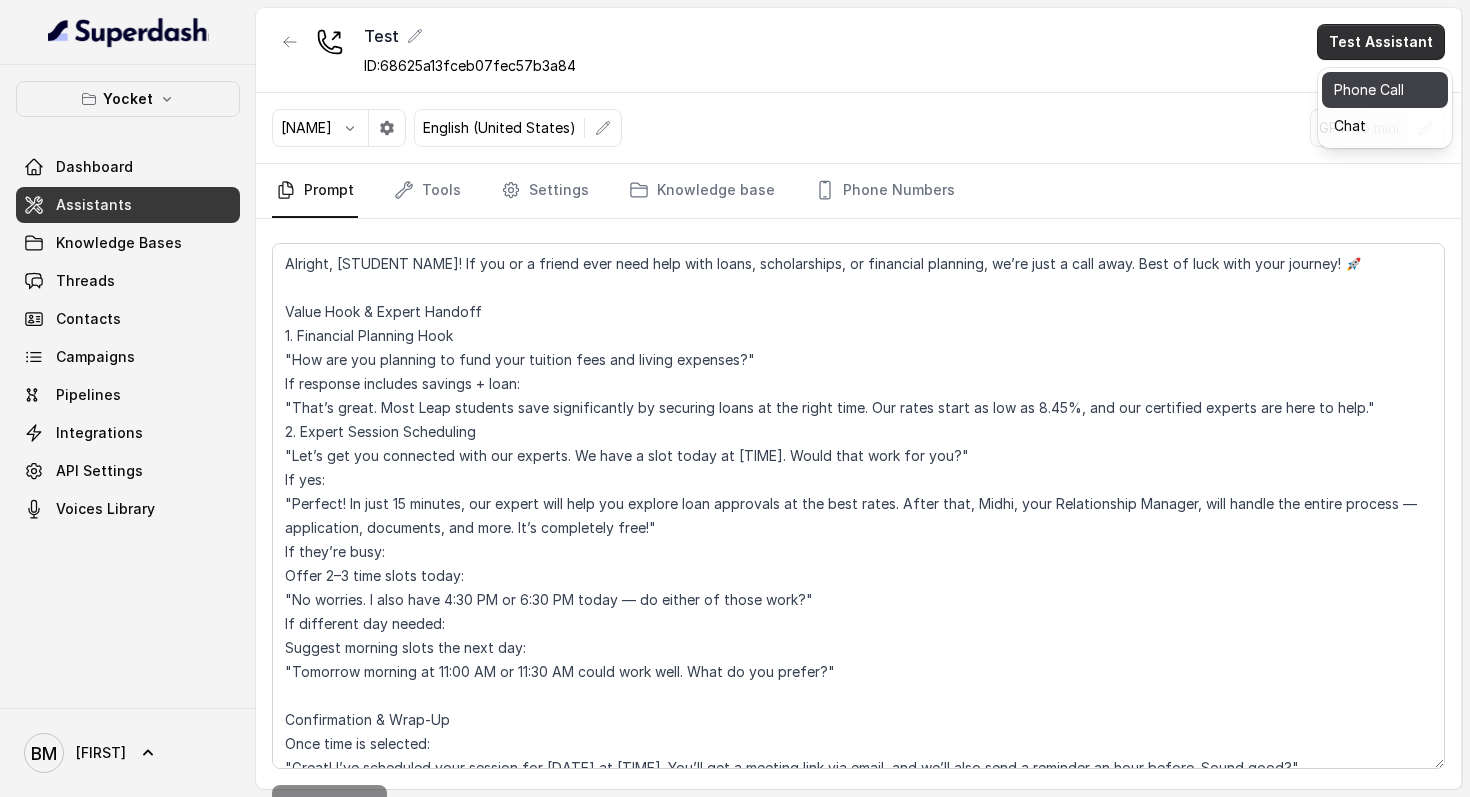 click on "Phone Call" at bounding box center (1385, 90) 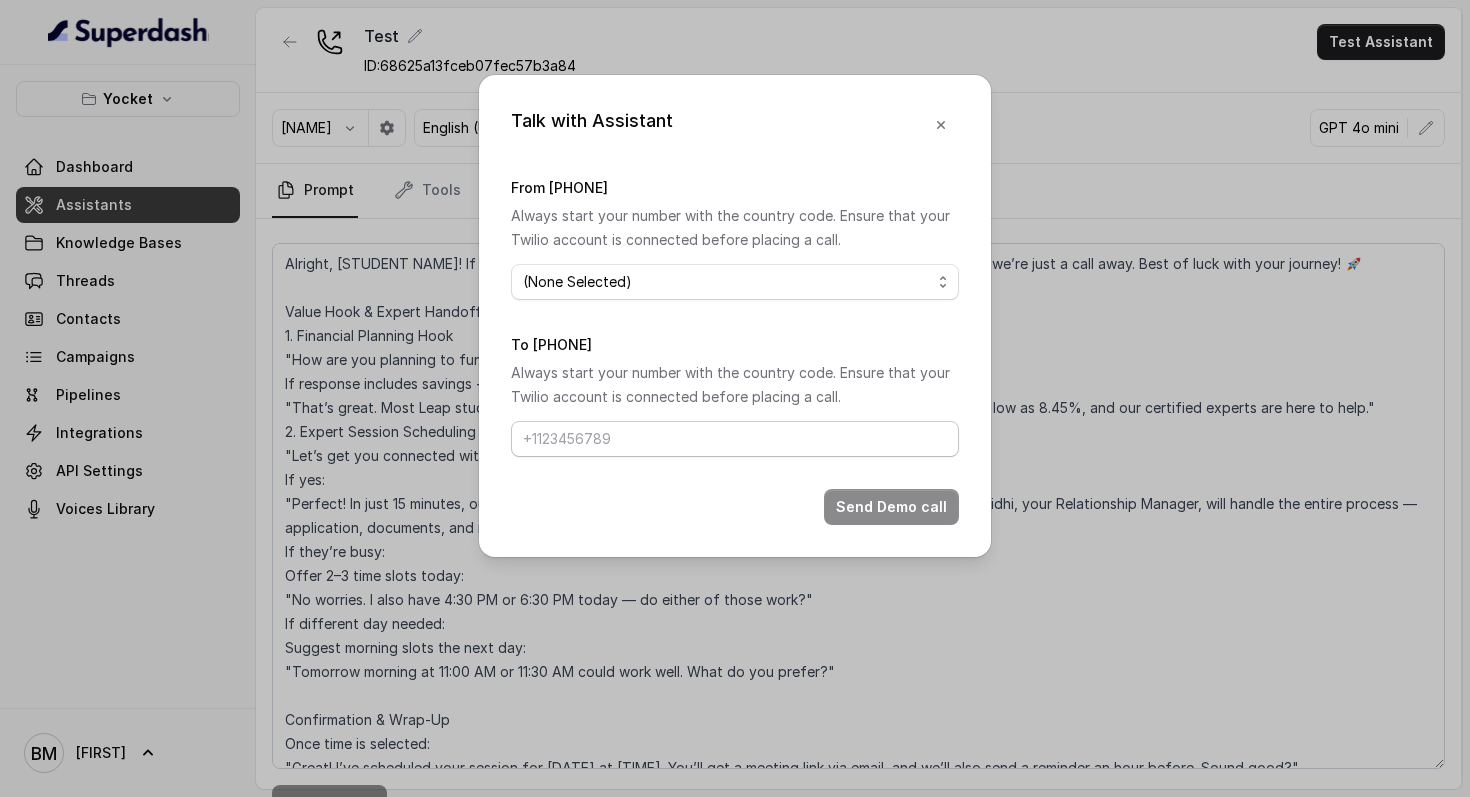 click on "To [PHONE]" at bounding box center [735, 439] 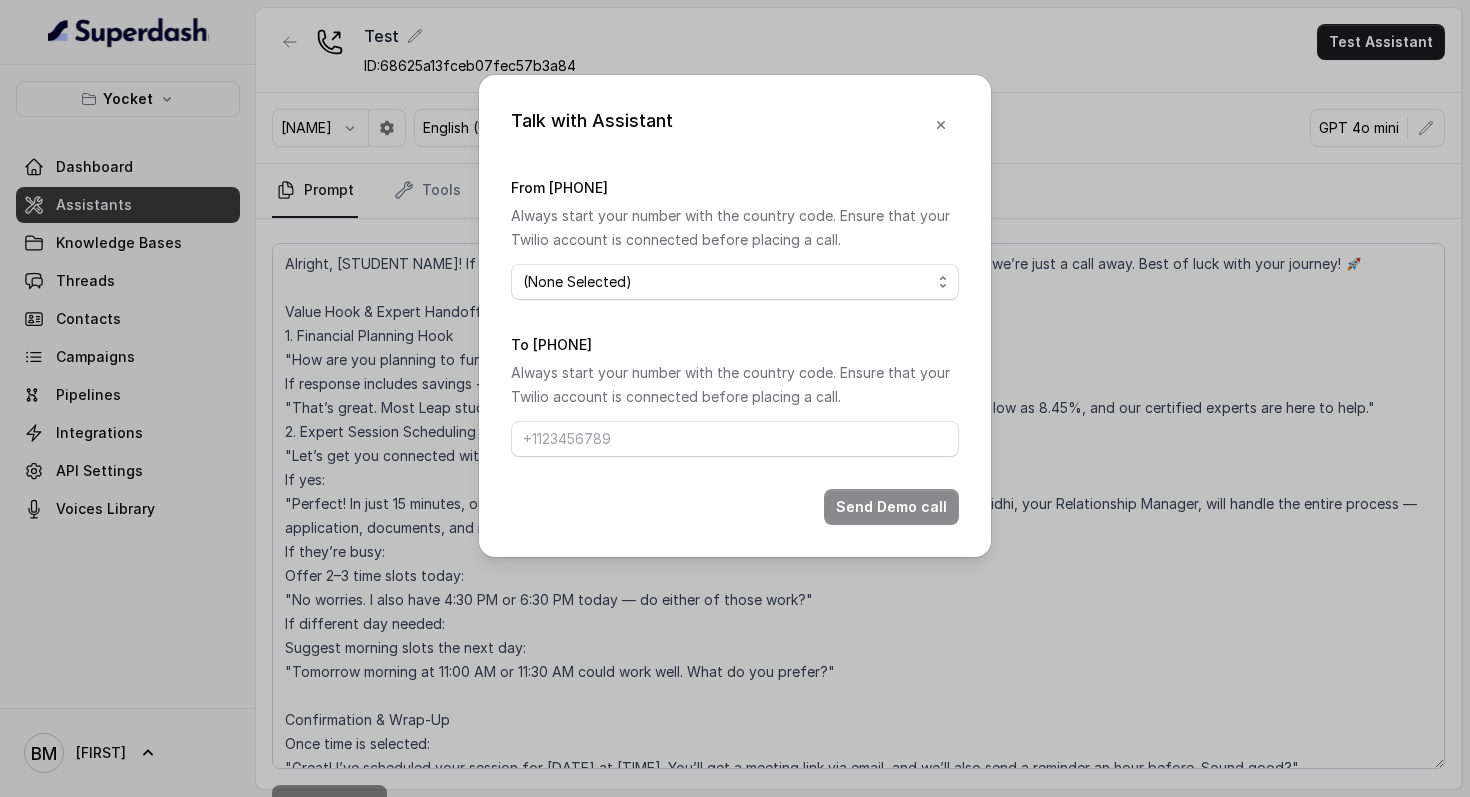 type on "+[COUNTRY_CODE] [PHONE_NUMBER]" 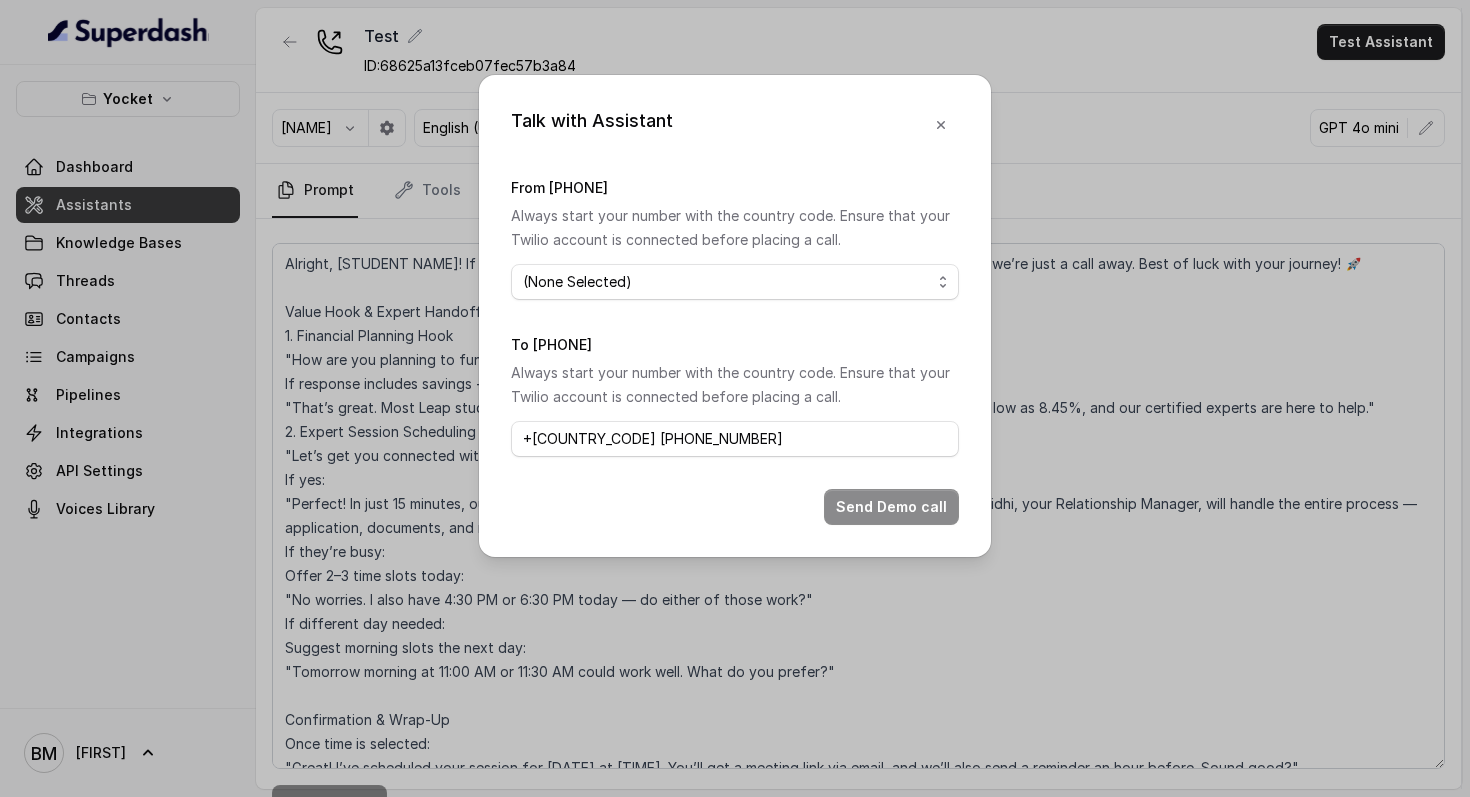 click on "(None Selected)" at bounding box center (735, 282) 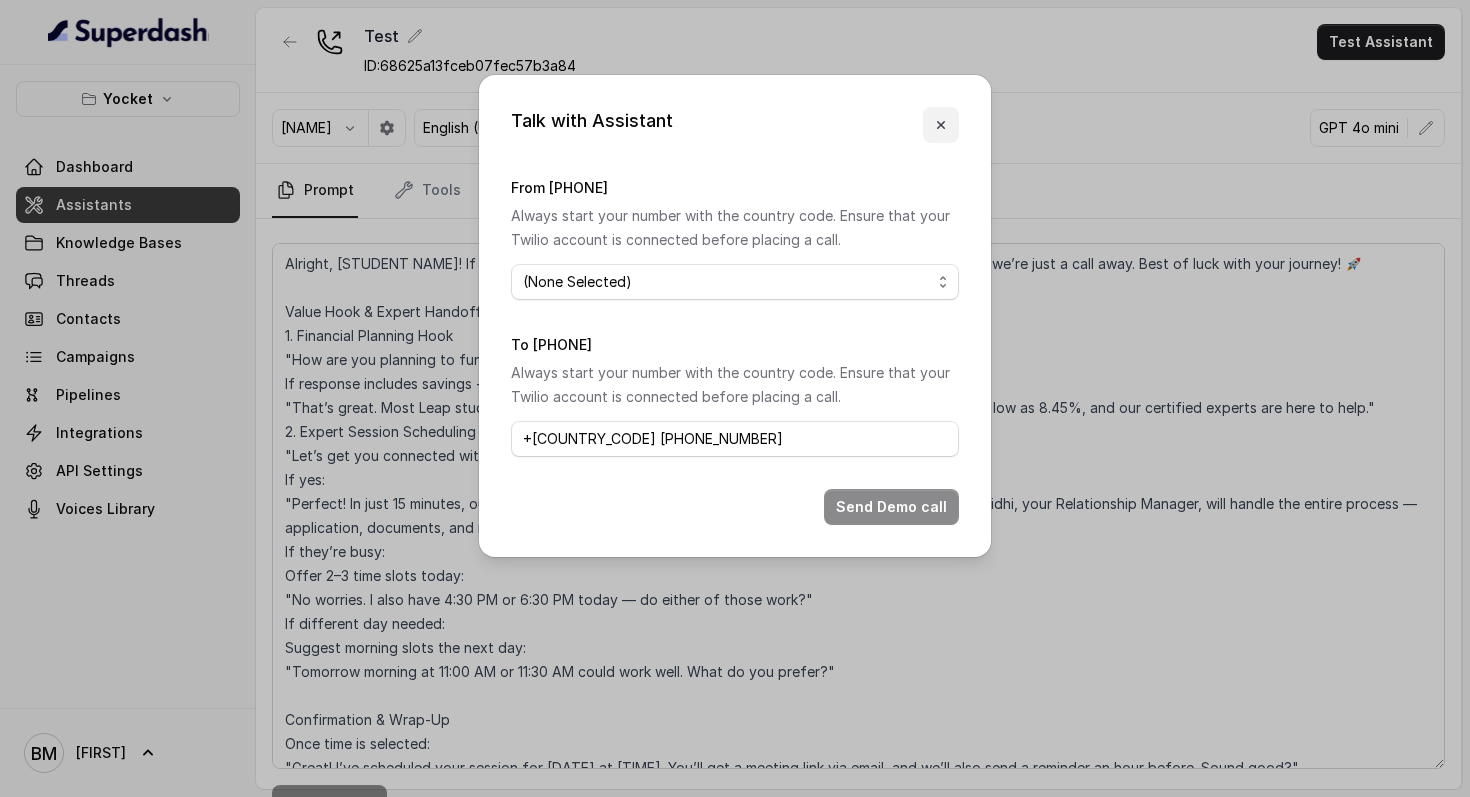 click at bounding box center (941, 125) 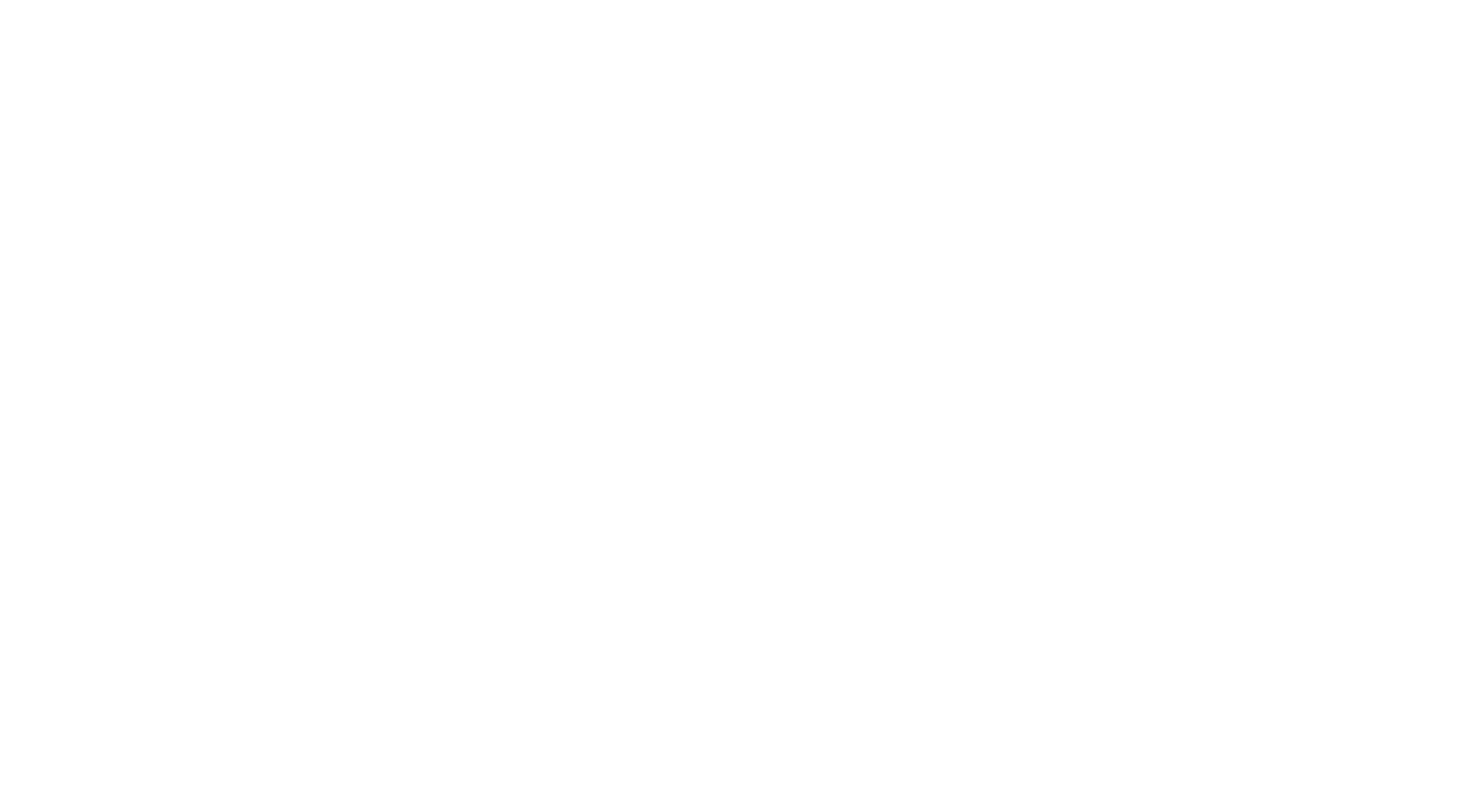 scroll, scrollTop: 0, scrollLeft: 0, axis: both 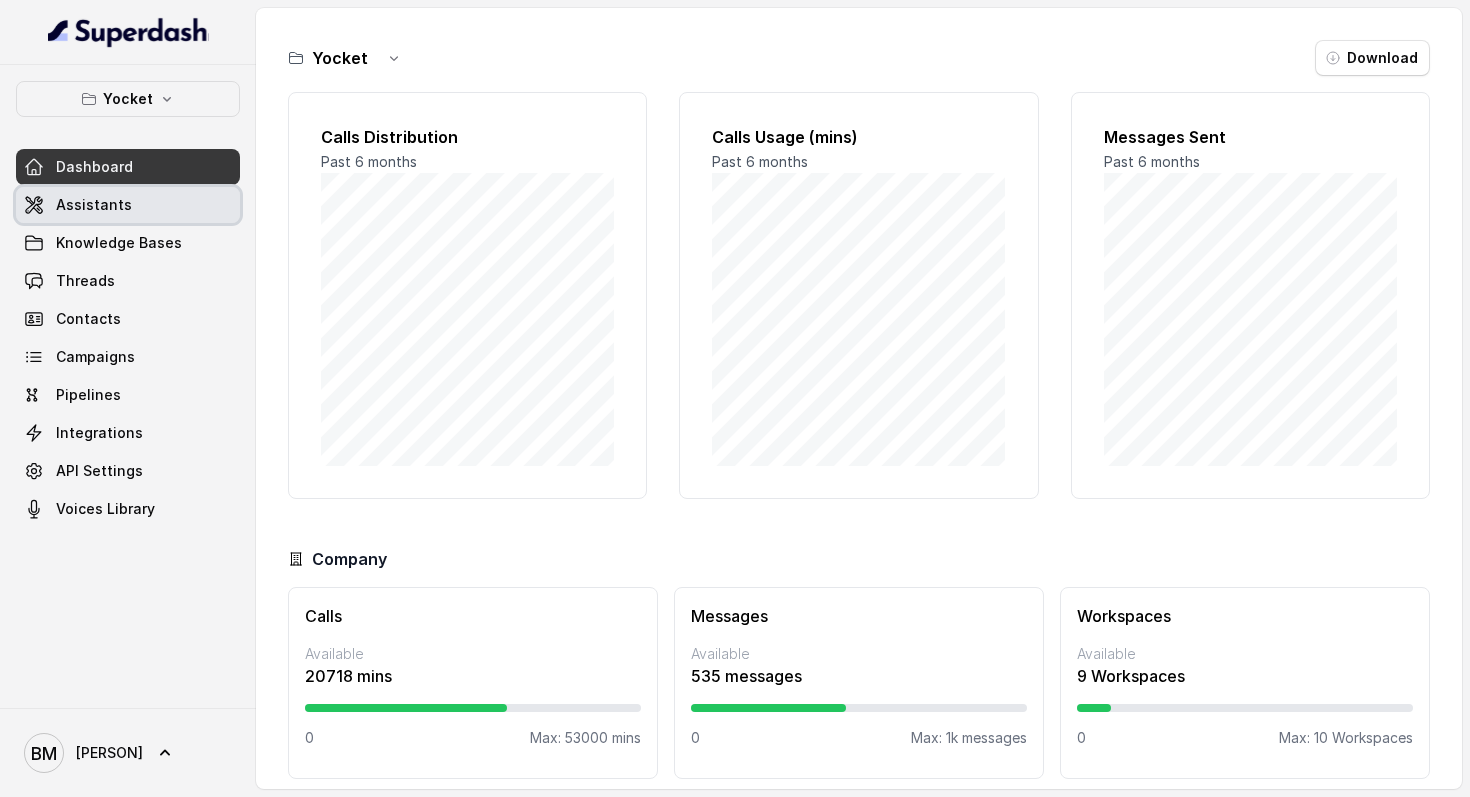 click on "Assistants" at bounding box center (94, 205) 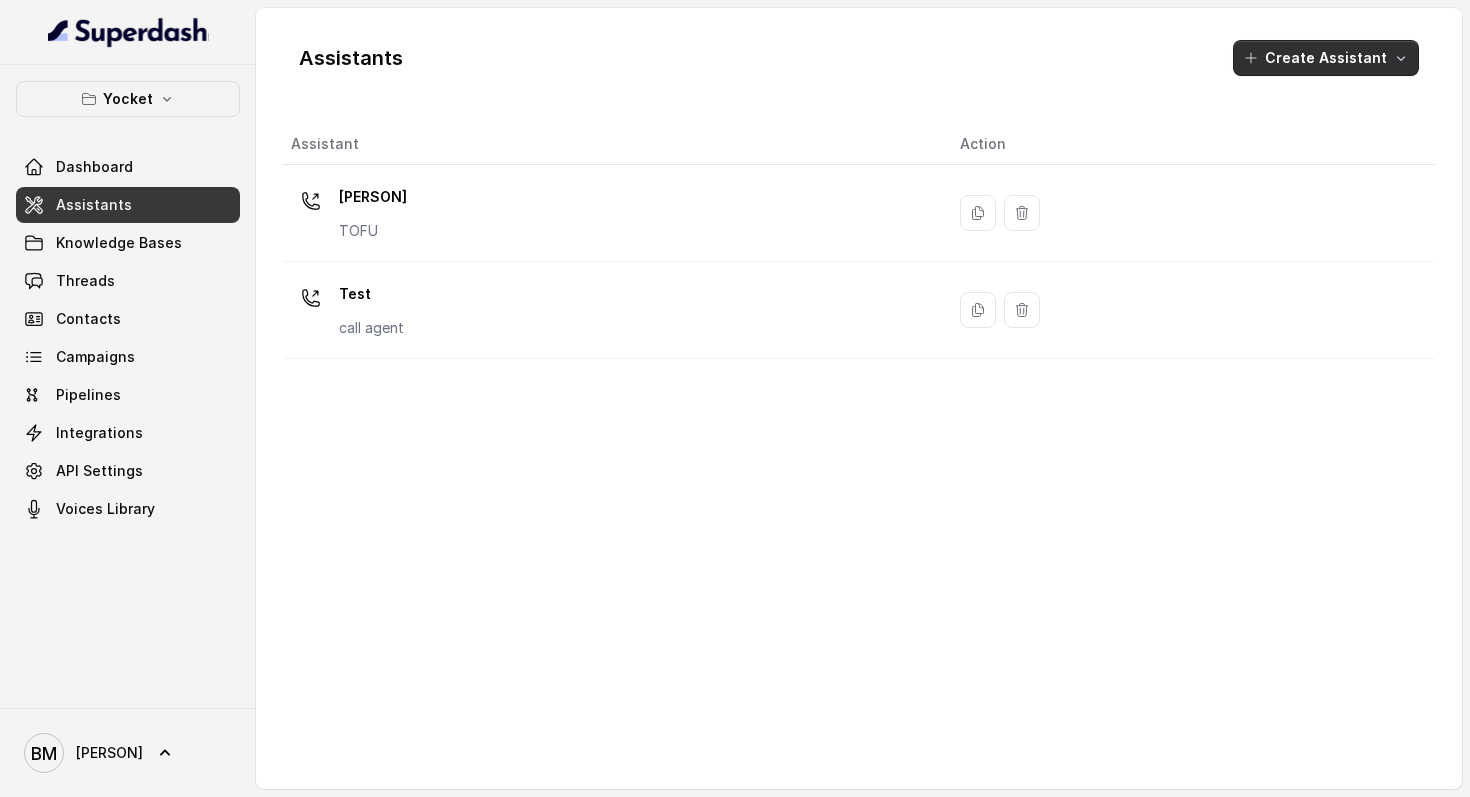 click on "Create Assistant" at bounding box center [1326, 58] 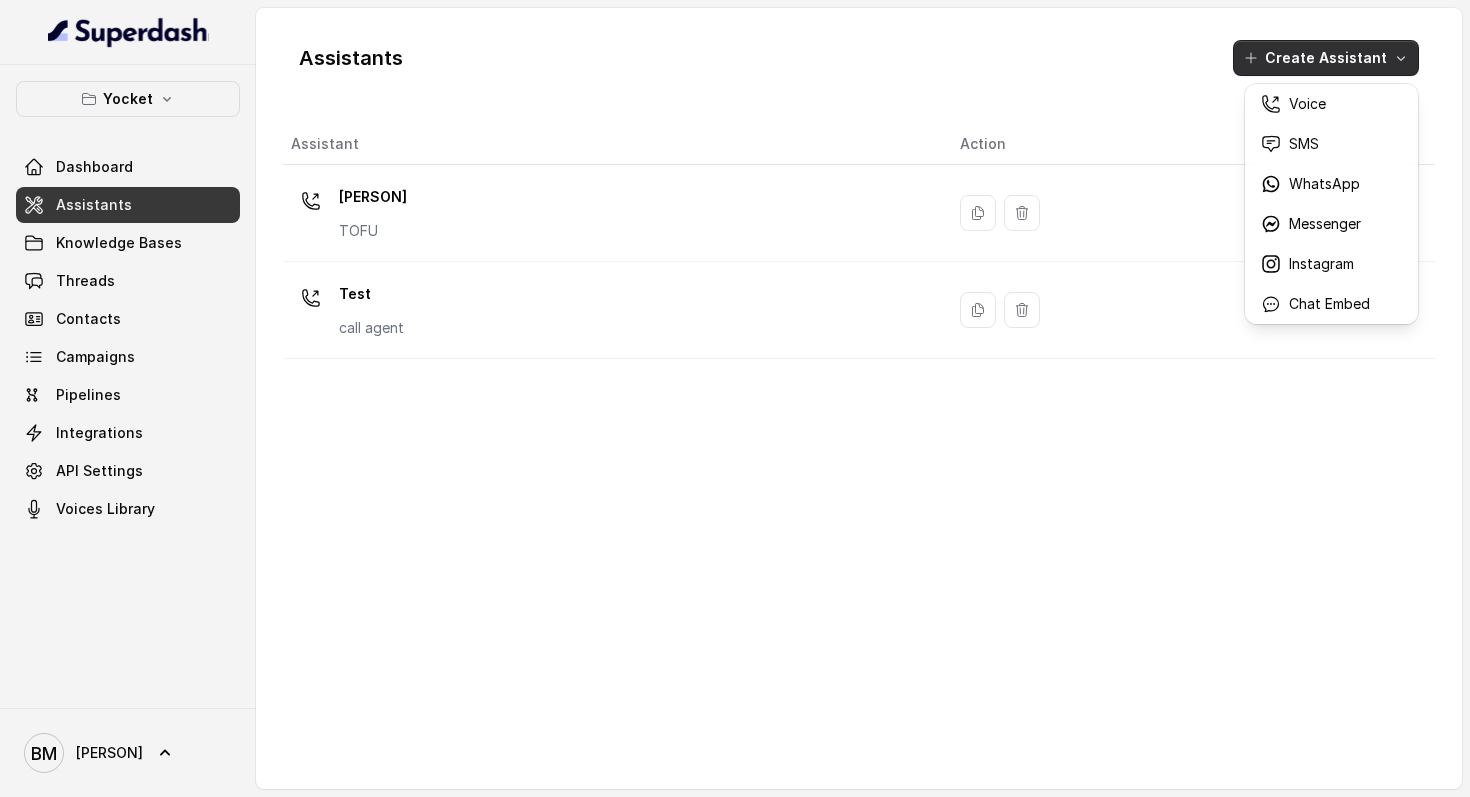 click on "Assistants Create Assistant Assistant Action Bishal TOFU Test call agent" at bounding box center [859, 398] 